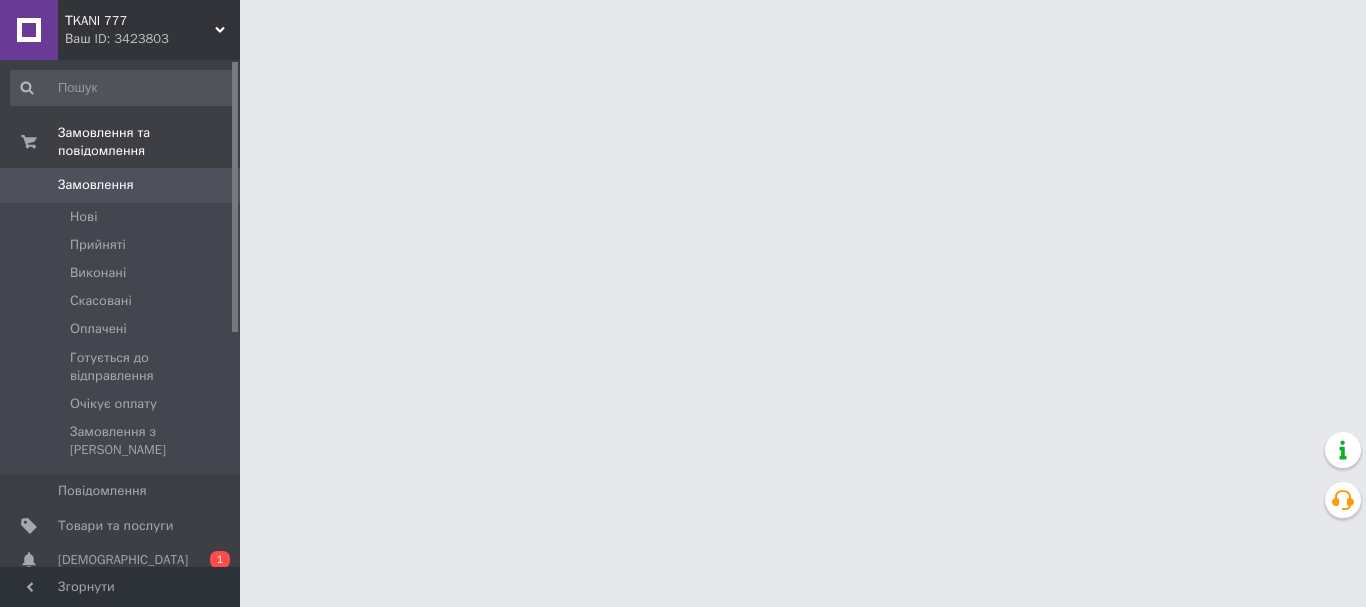 scroll, scrollTop: 0, scrollLeft: 0, axis: both 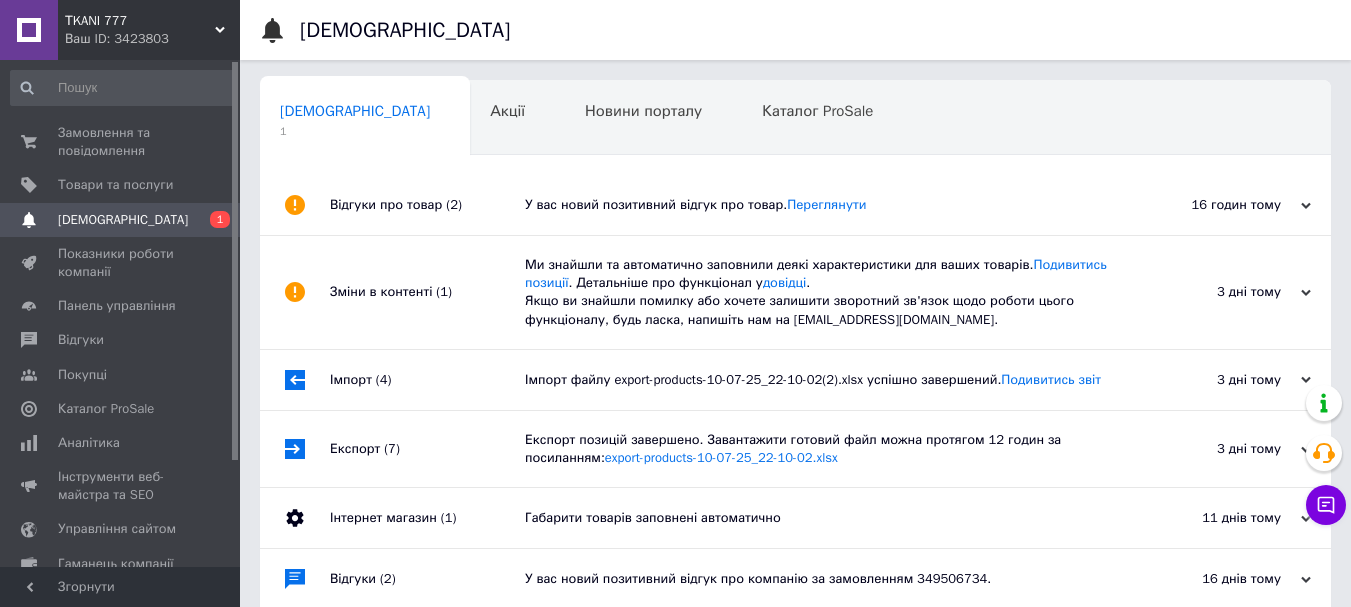 click on "Відгуки про товар   (2)" at bounding box center [427, 205] 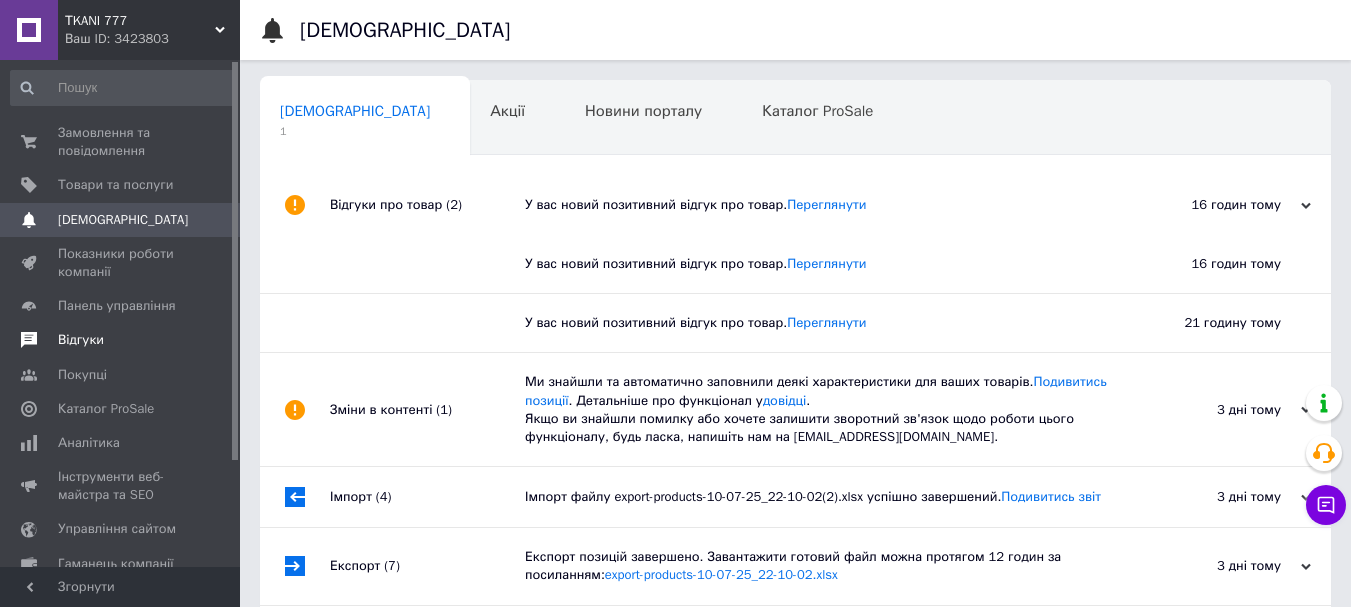 click on "Відгуки" at bounding box center [81, 340] 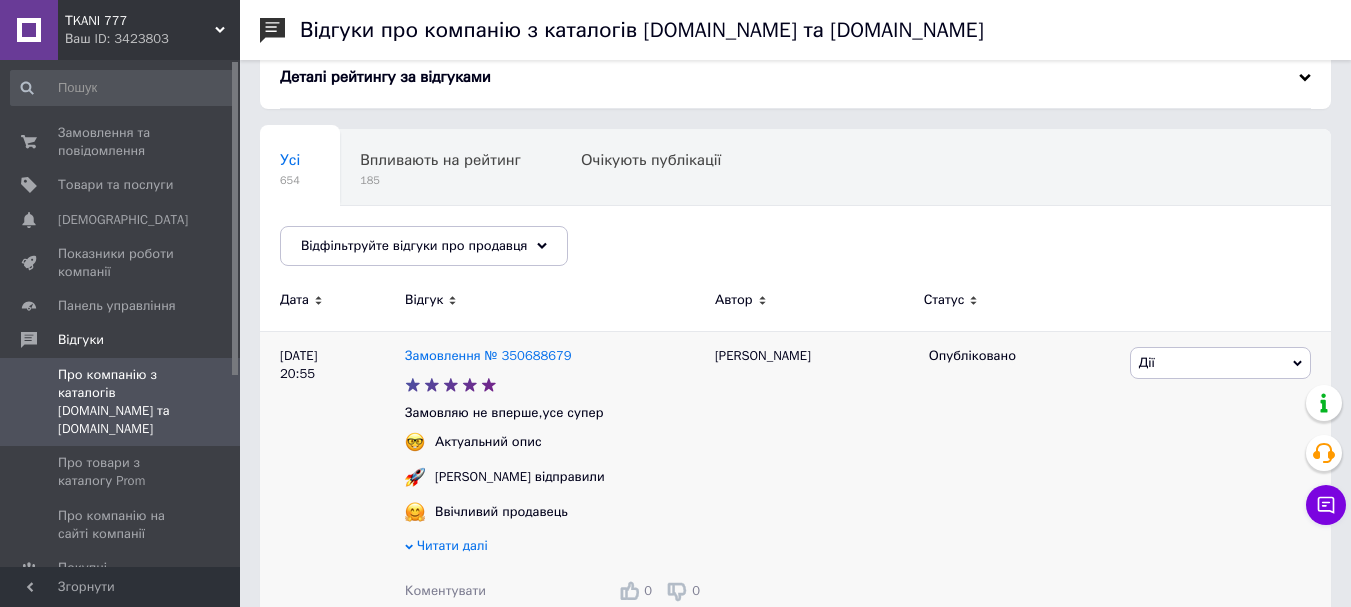 scroll, scrollTop: 0, scrollLeft: 0, axis: both 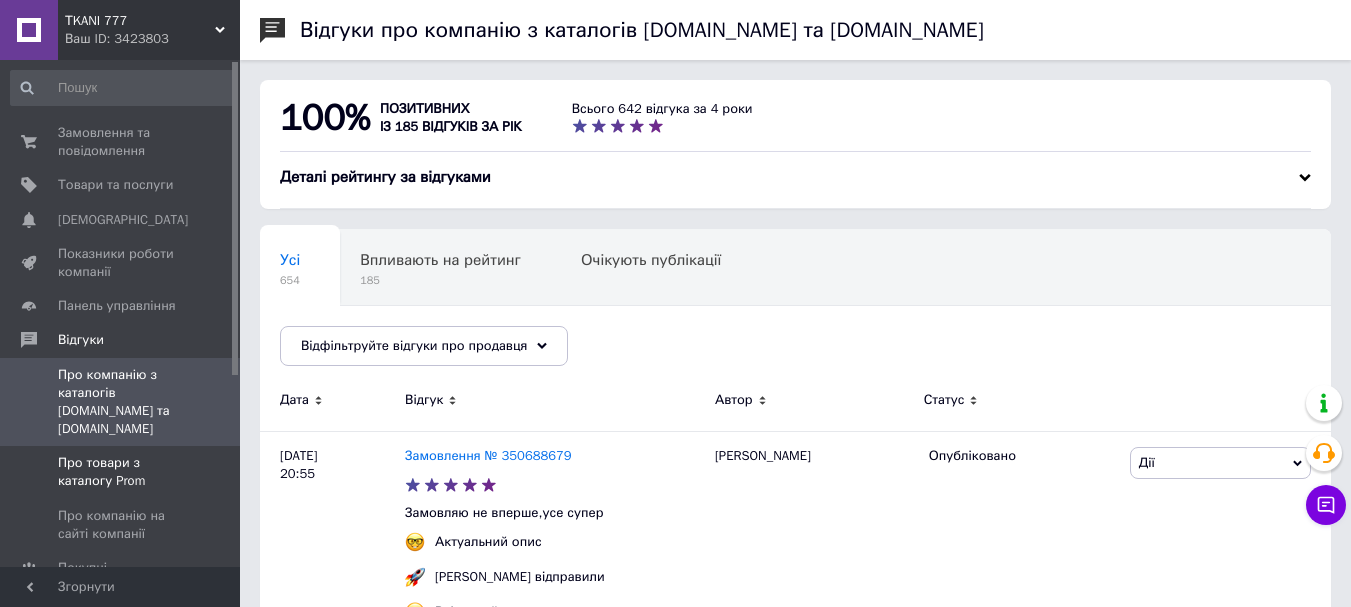 click on "Про товари з каталогу Prom" at bounding box center [121, 472] 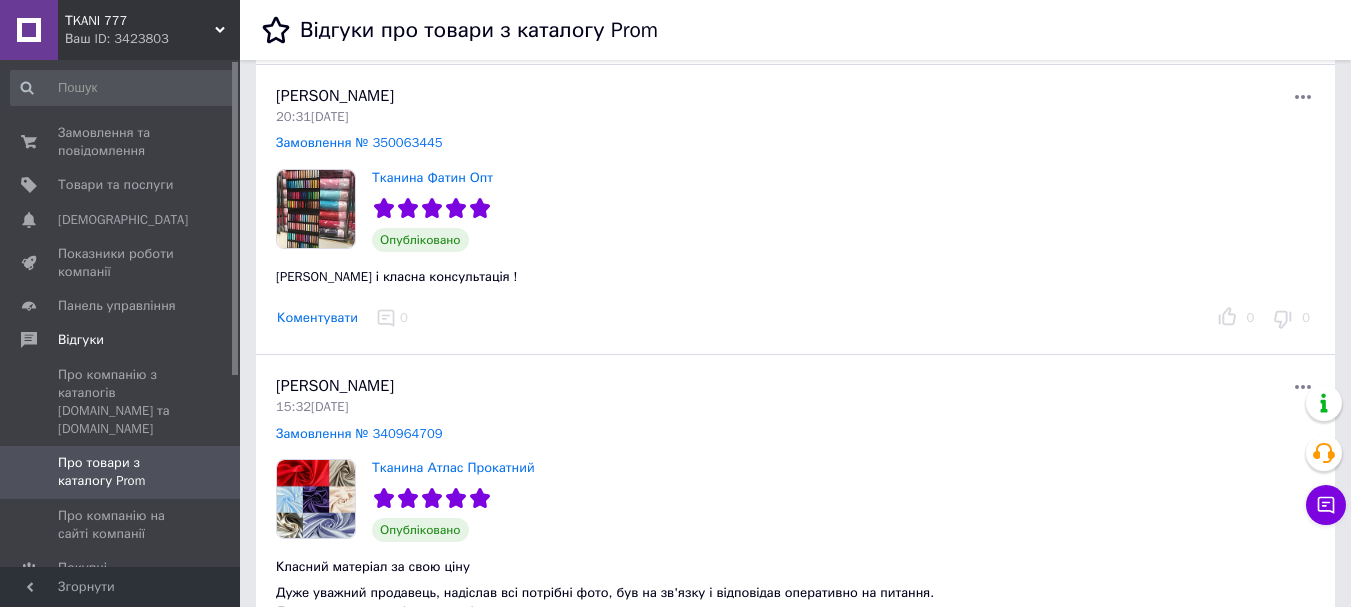 scroll, scrollTop: 0, scrollLeft: 0, axis: both 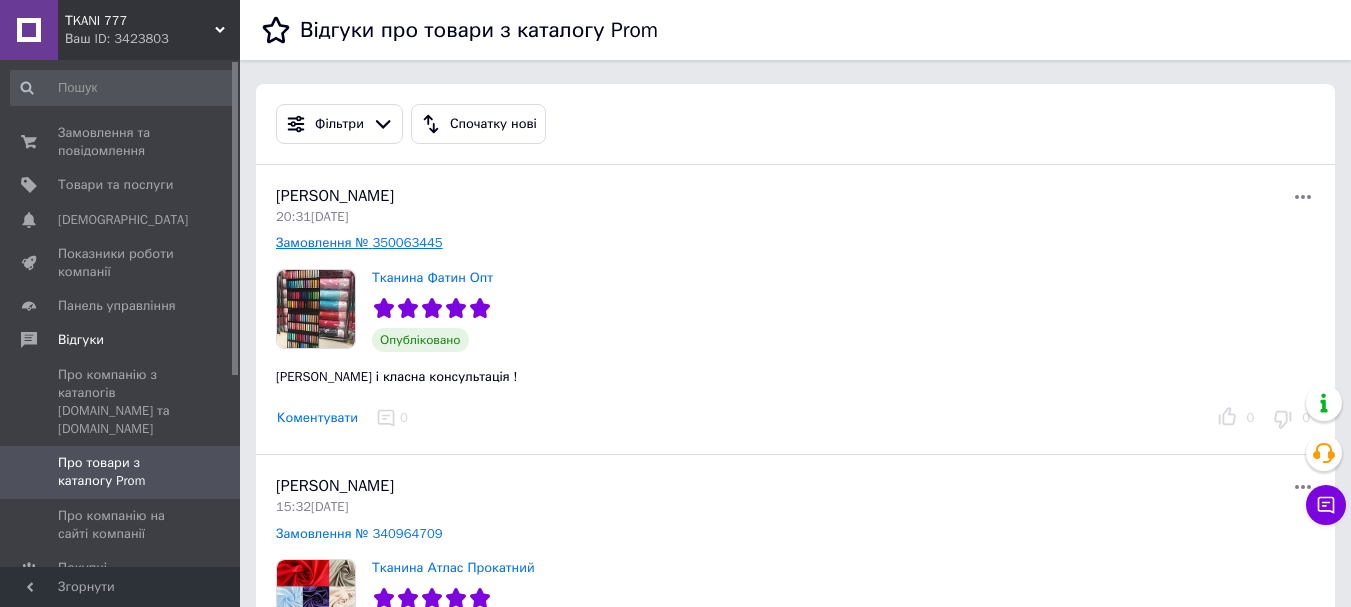 click on "Замовлення №   350063445" at bounding box center [359, 242] 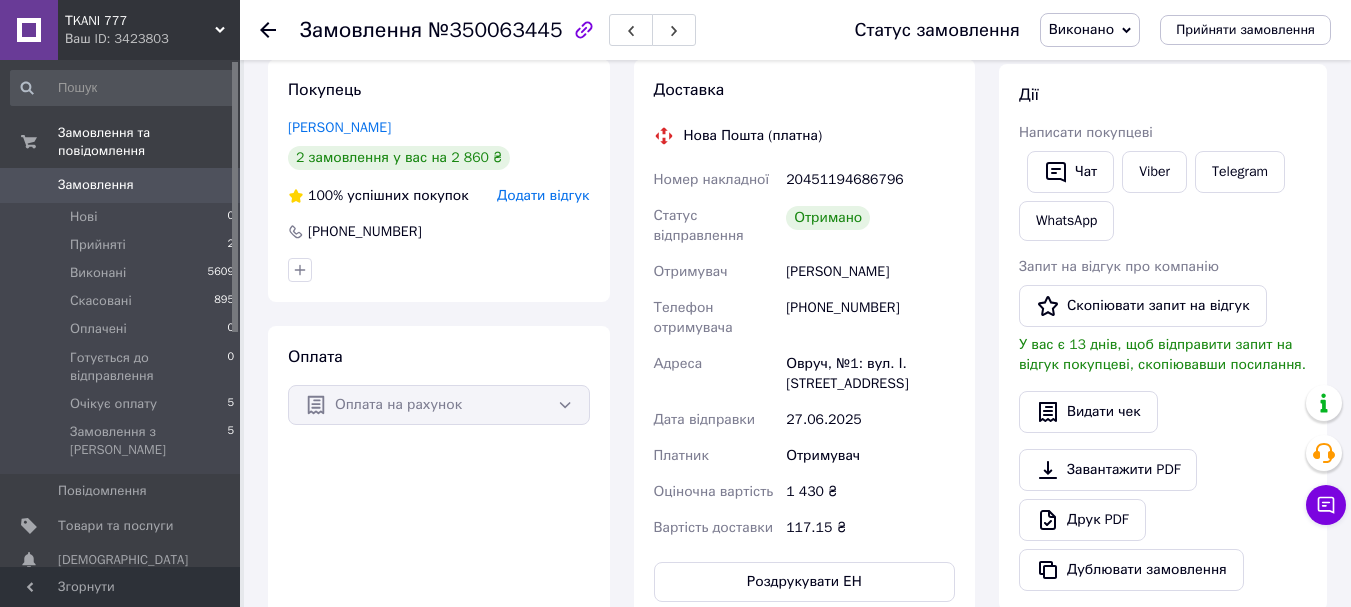 scroll, scrollTop: 100, scrollLeft: 0, axis: vertical 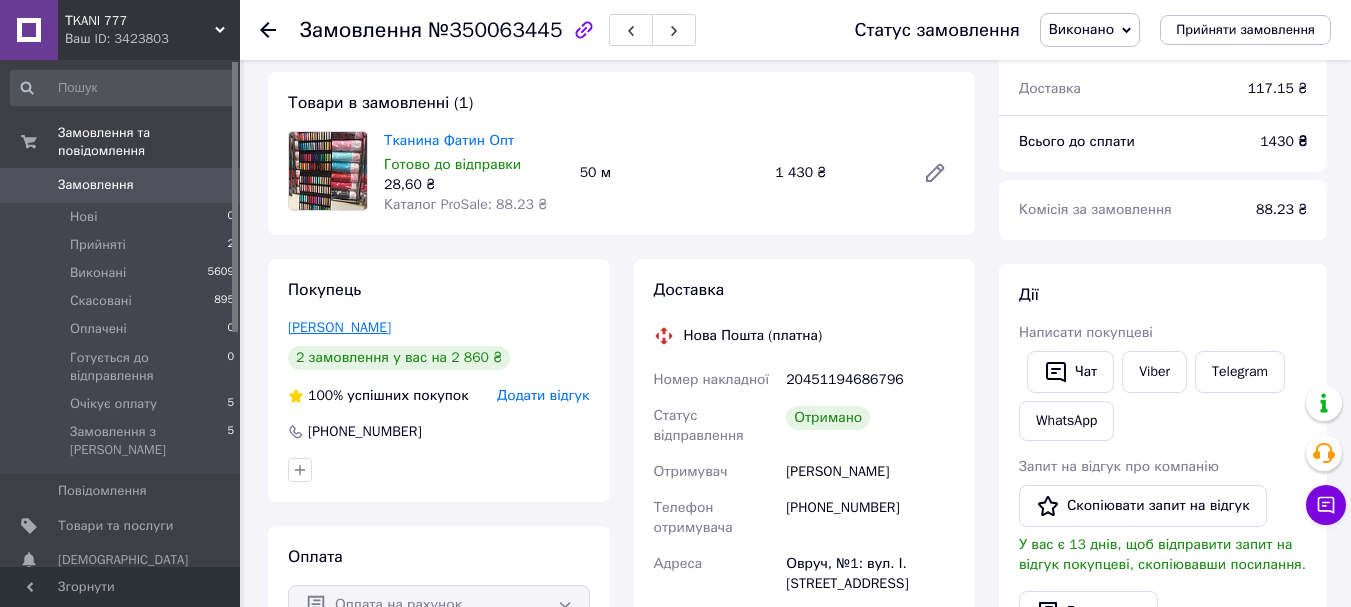click on "Бабич Катерина" at bounding box center [339, 327] 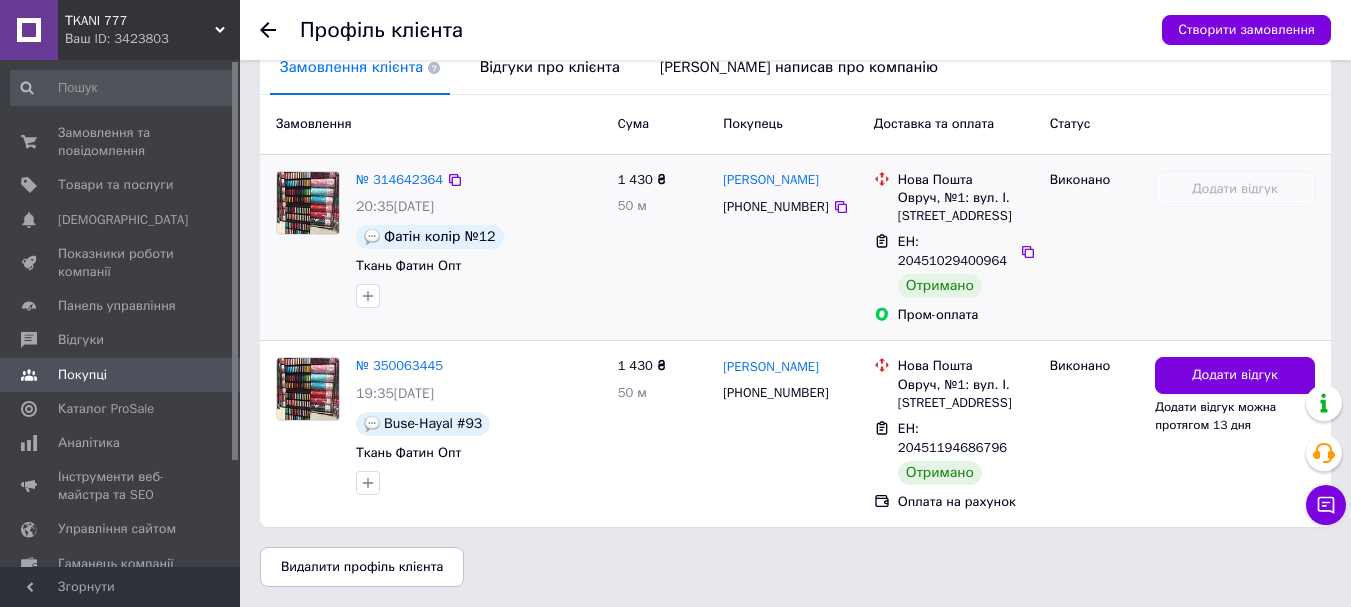 scroll, scrollTop: 0, scrollLeft: 0, axis: both 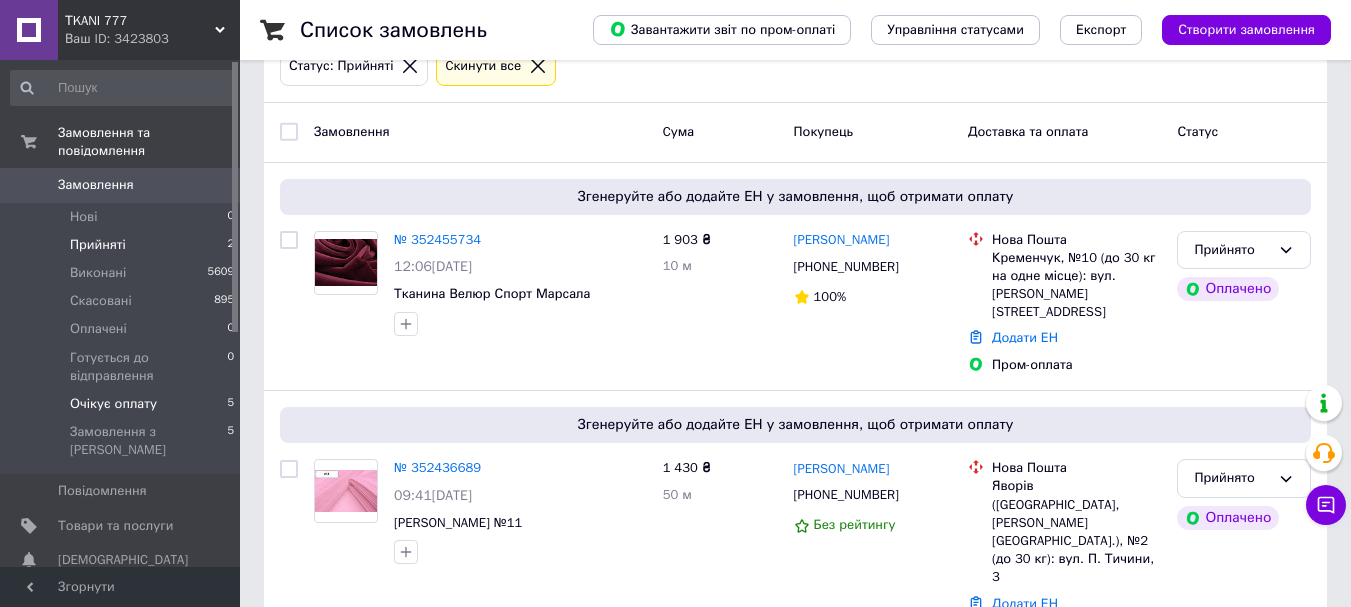 click on "Очікує оплату" at bounding box center [113, 404] 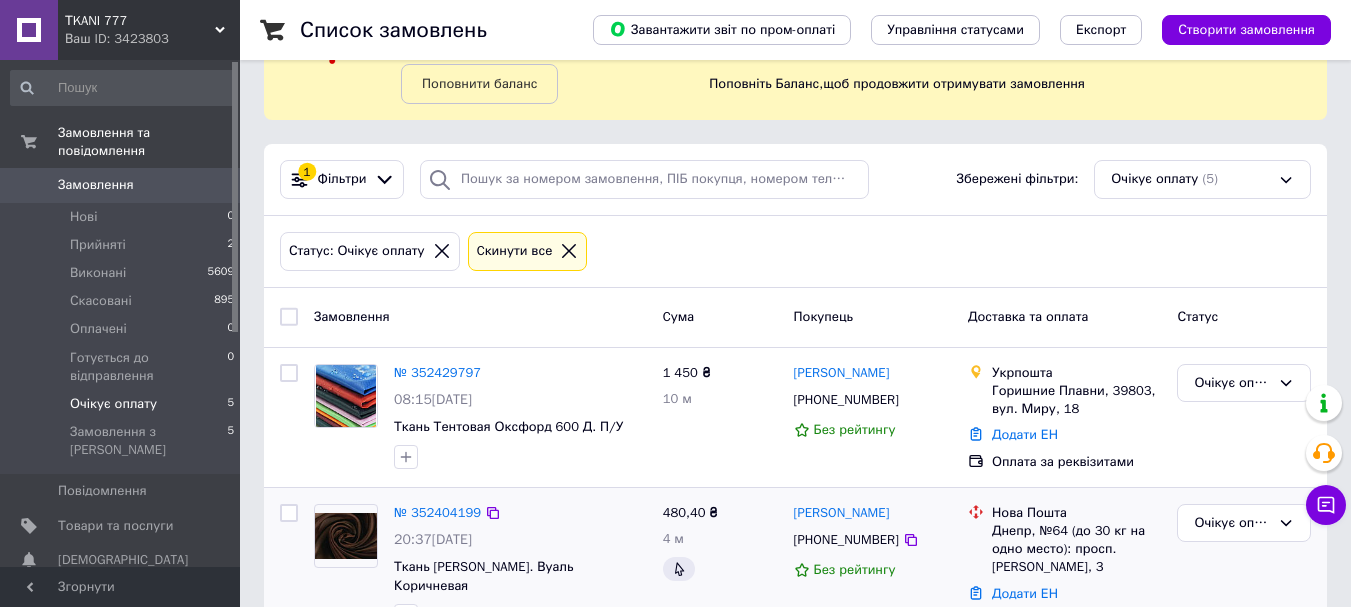 scroll, scrollTop: 200, scrollLeft: 0, axis: vertical 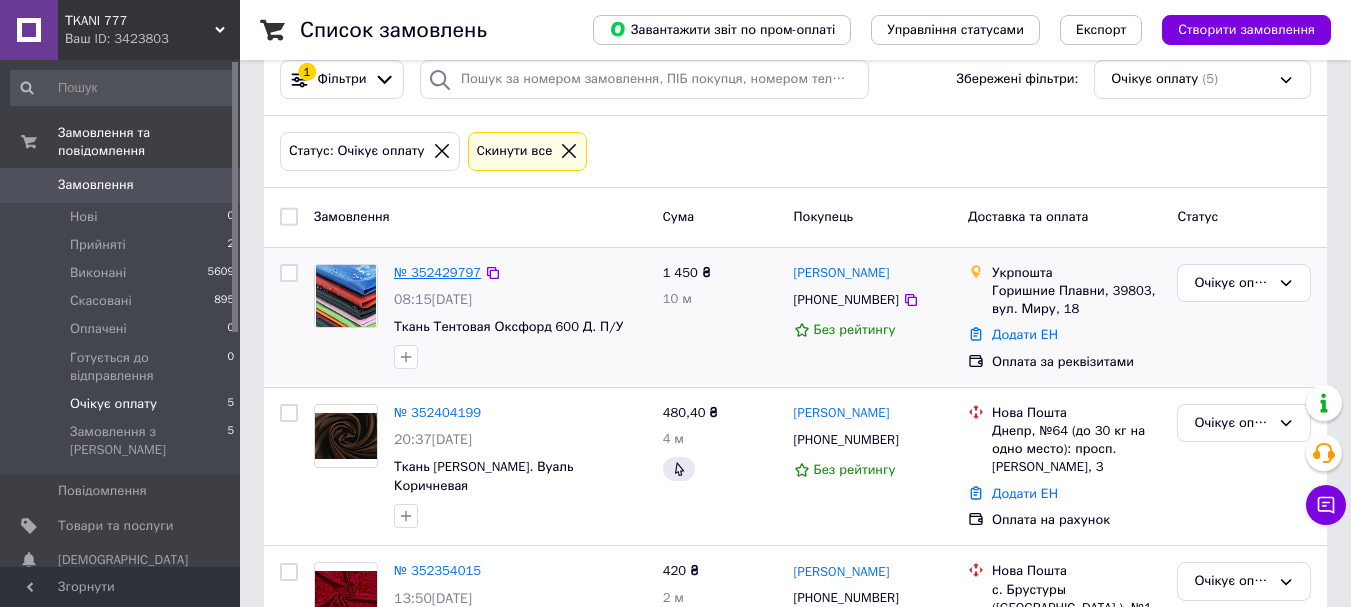 click on "№ 352429797" at bounding box center (437, 272) 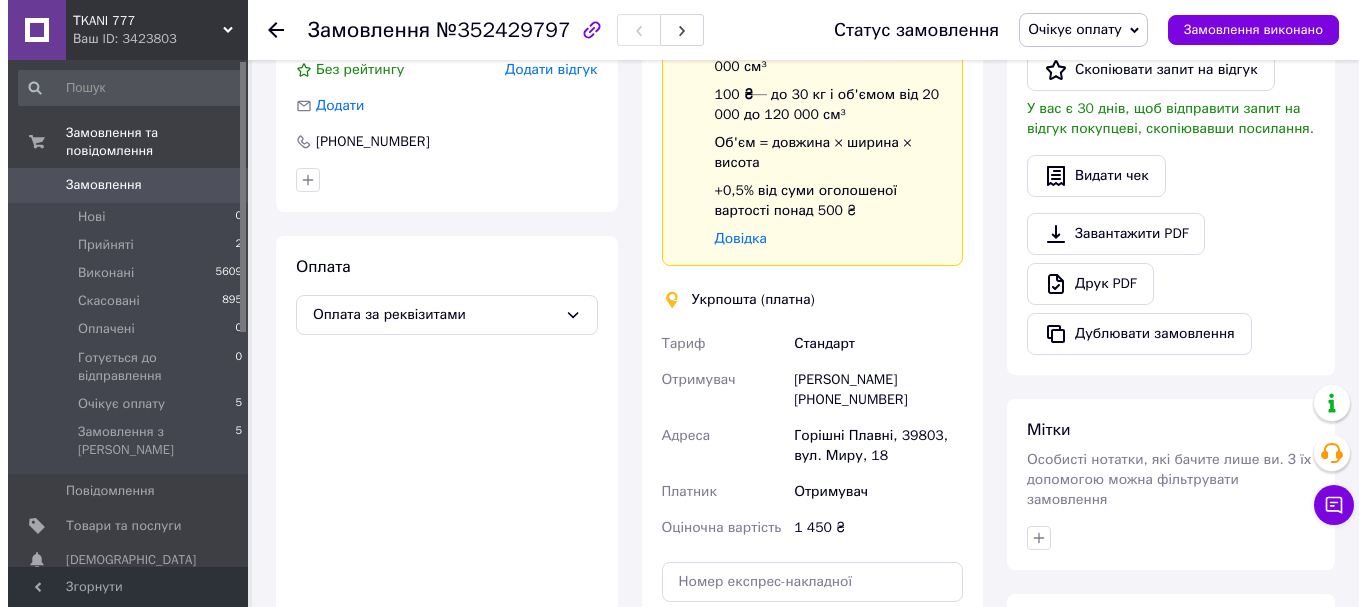 scroll, scrollTop: 254, scrollLeft: 0, axis: vertical 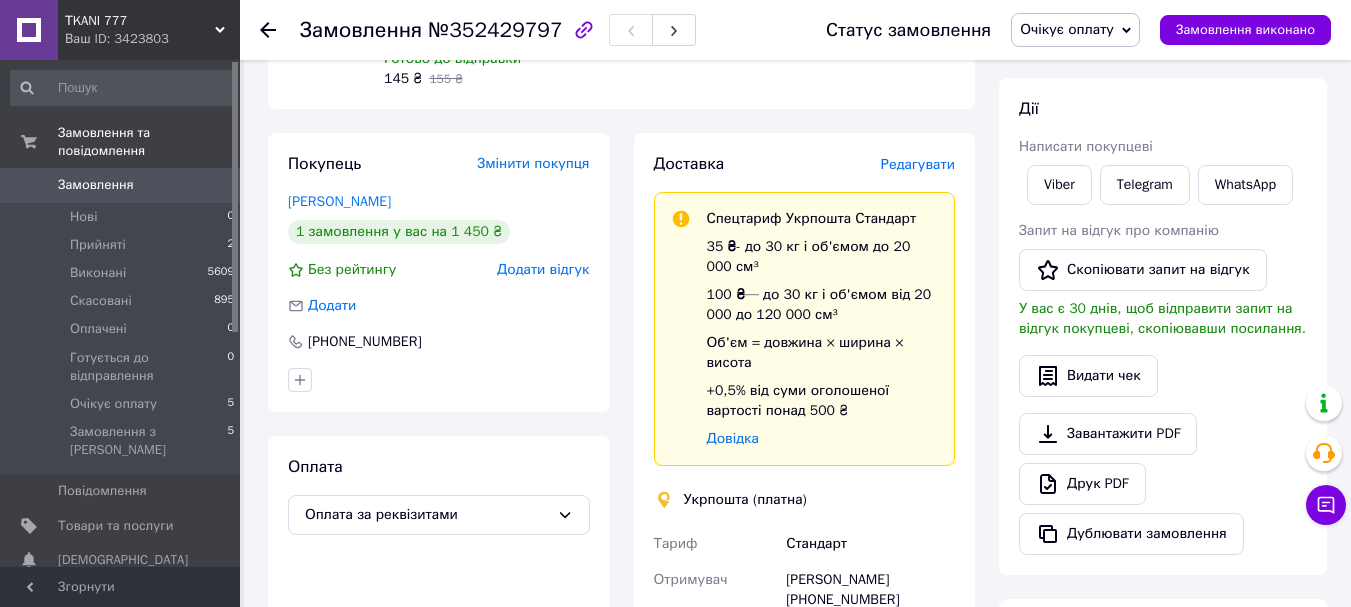 click on "Редагувати" at bounding box center (918, 164) 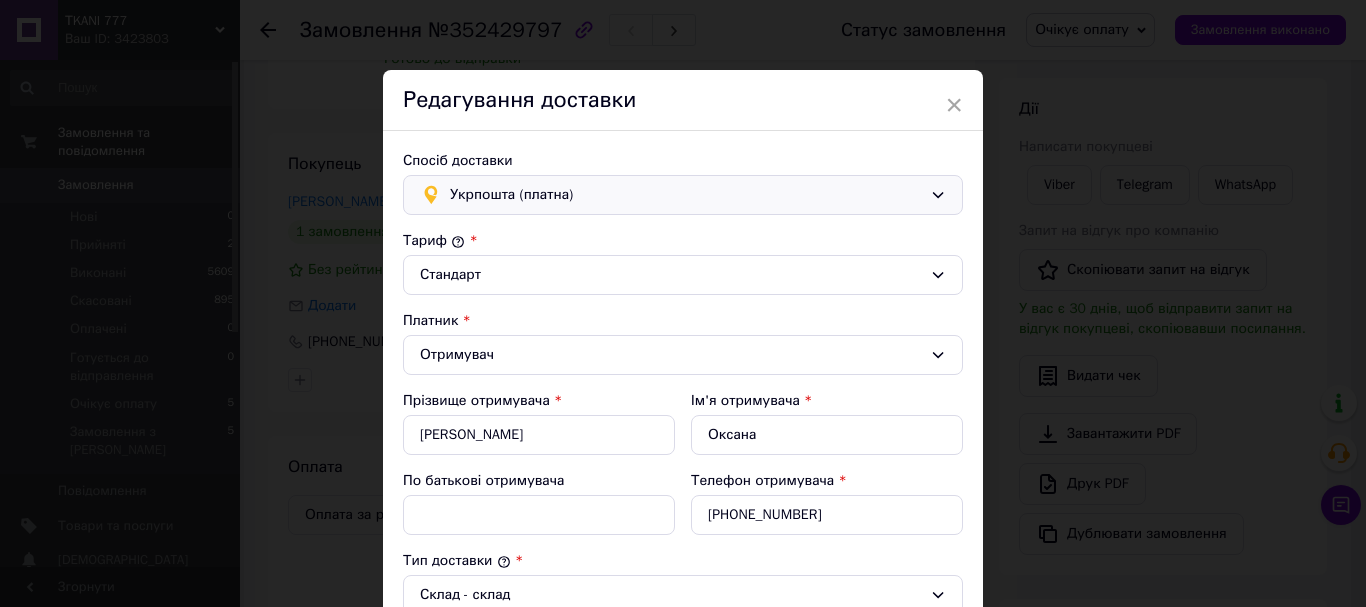 click on "Укрпошта (платна)" at bounding box center [686, 195] 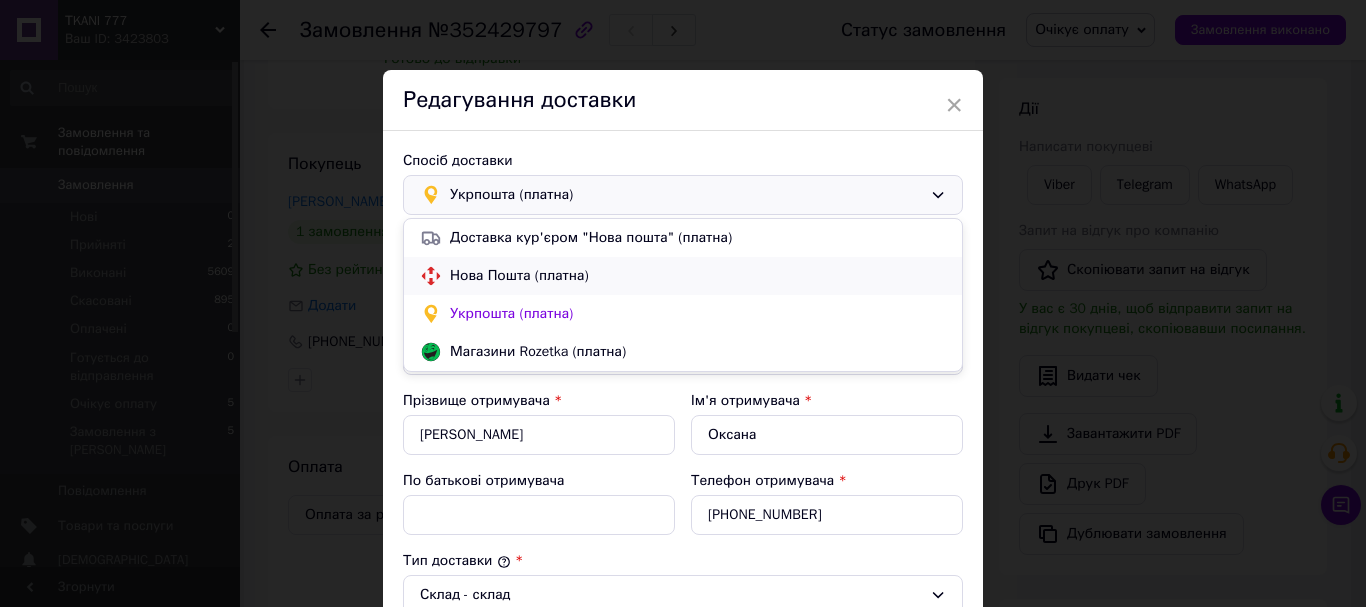 click on "Нова Пошта (платна)" at bounding box center (698, 276) 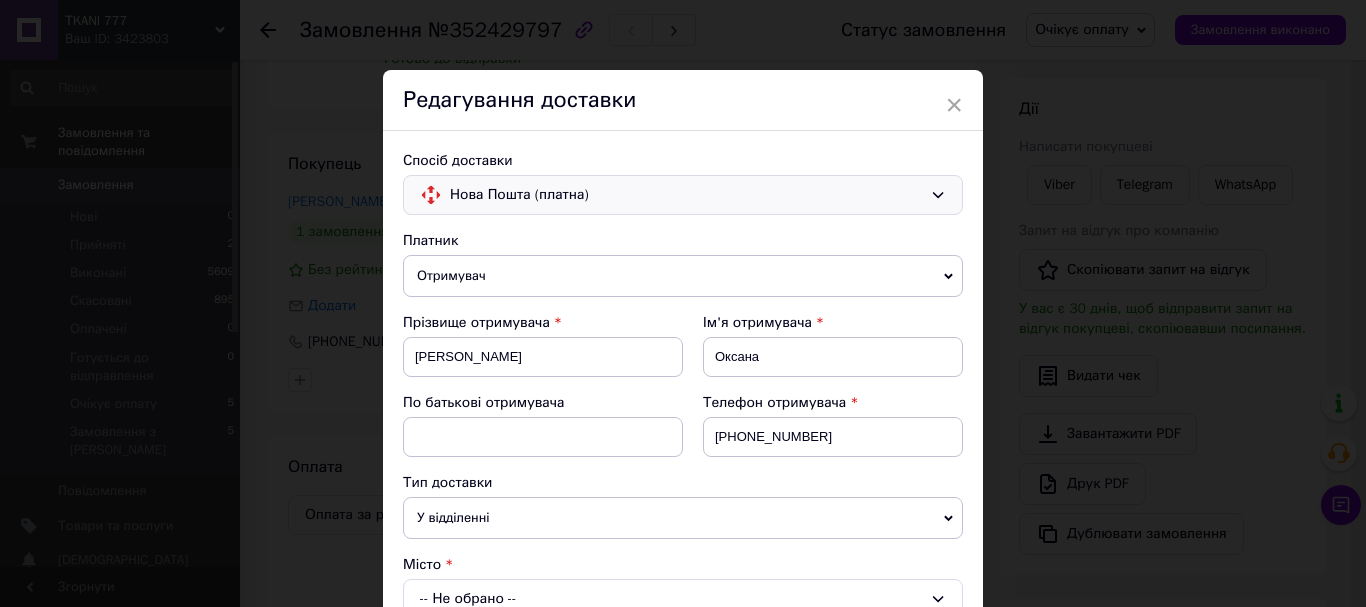 scroll, scrollTop: 200, scrollLeft: 0, axis: vertical 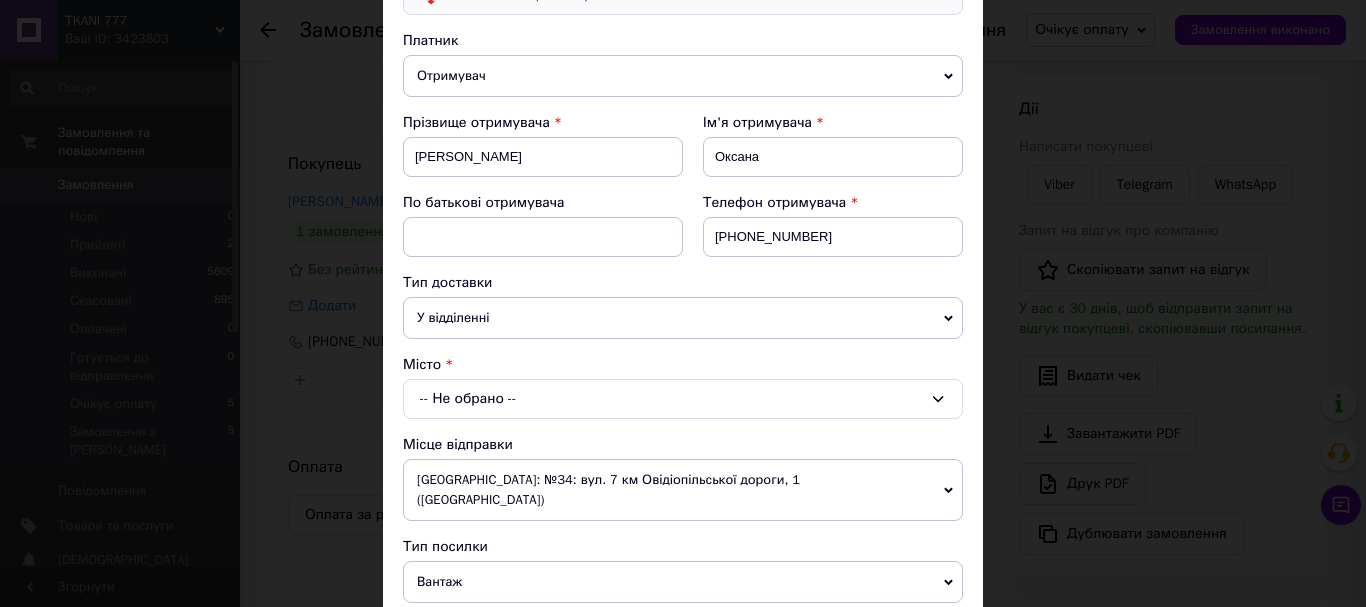click on "-- Не обрано --" at bounding box center (683, 399) 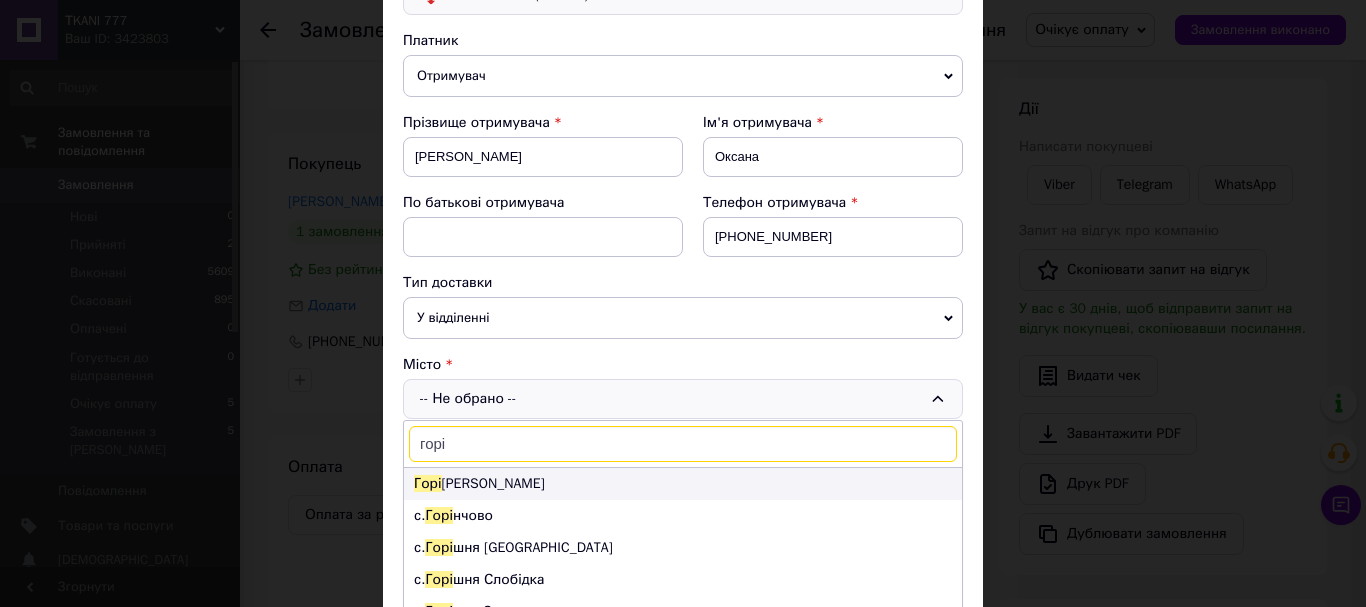 type on "горі" 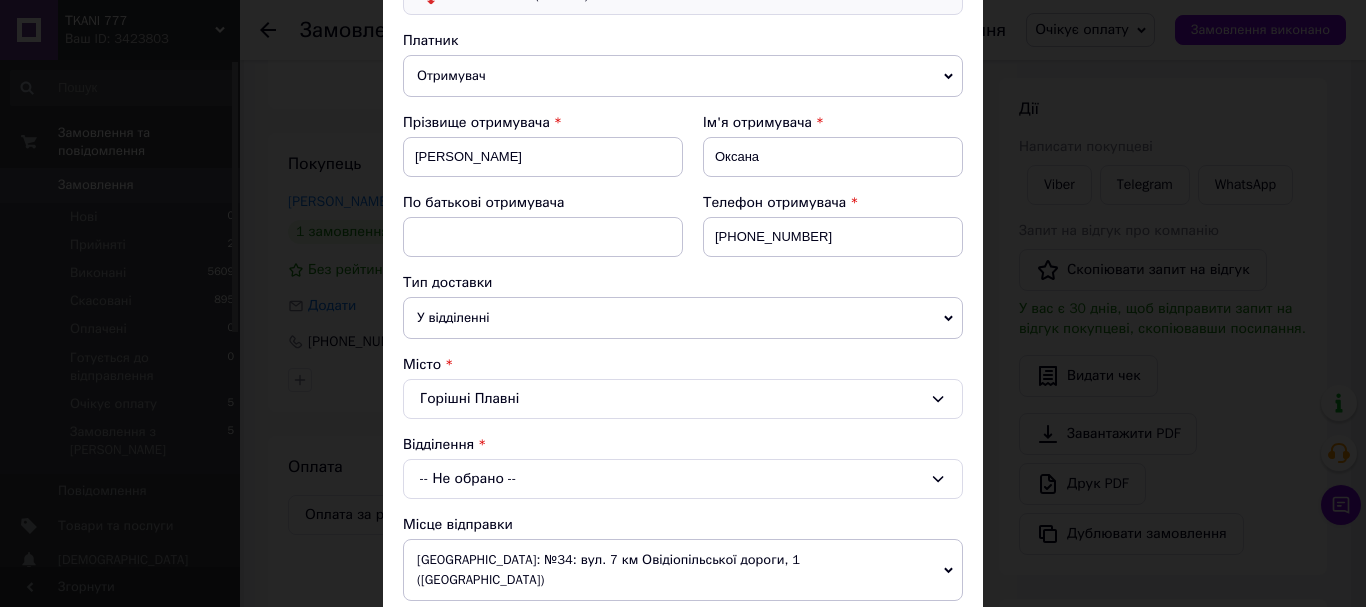 scroll, scrollTop: 400, scrollLeft: 0, axis: vertical 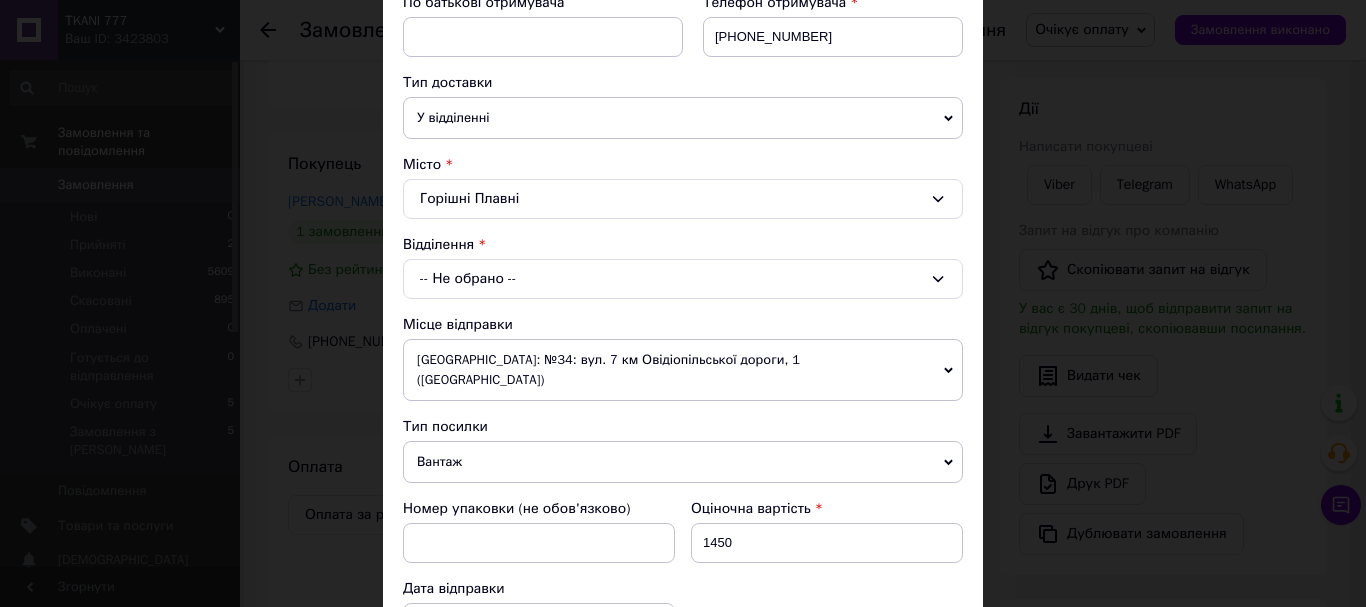click on "-- Не обрано --" at bounding box center [683, 279] 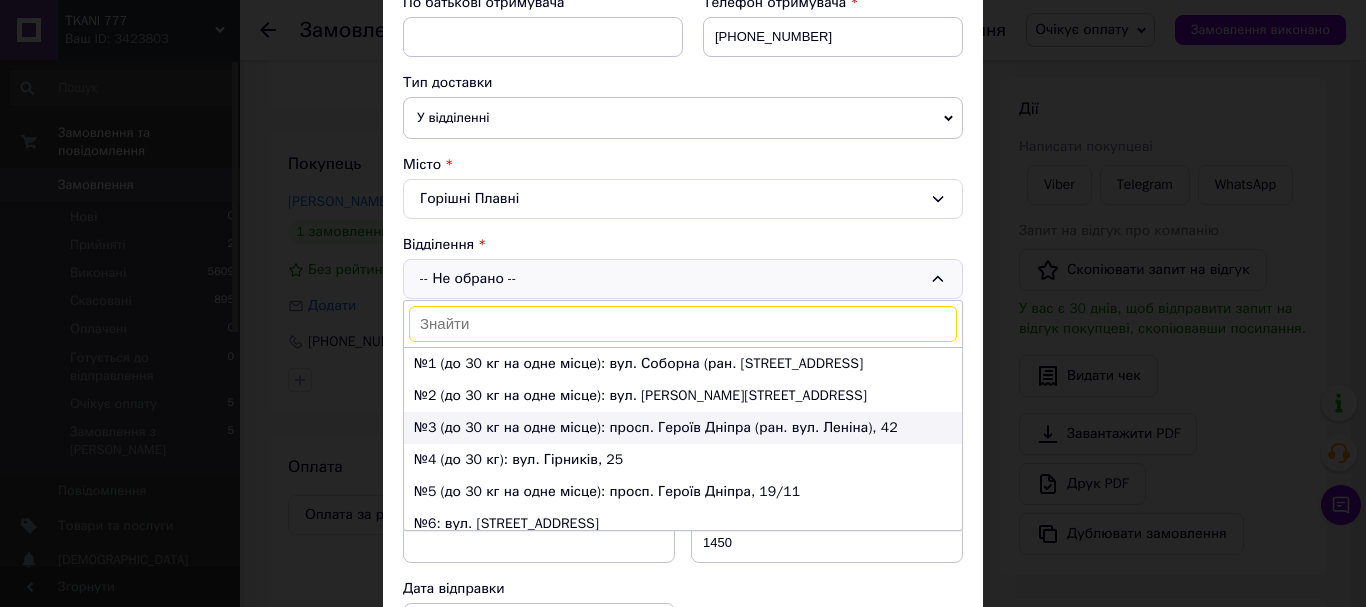 click on "№3 (до 30 кг на одне місце): просп. Героїв Дніпра (ран. вул. Леніна), 42" at bounding box center (683, 428) 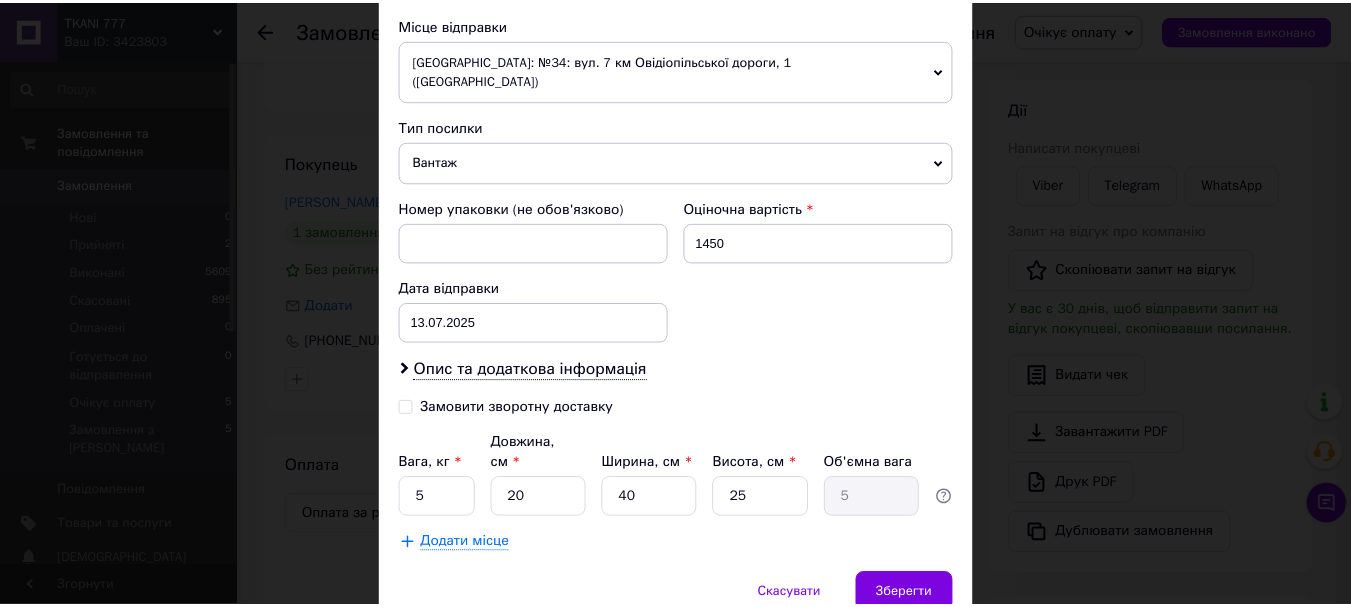 scroll, scrollTop: 757, scrollLeft: 0, axis: vertical 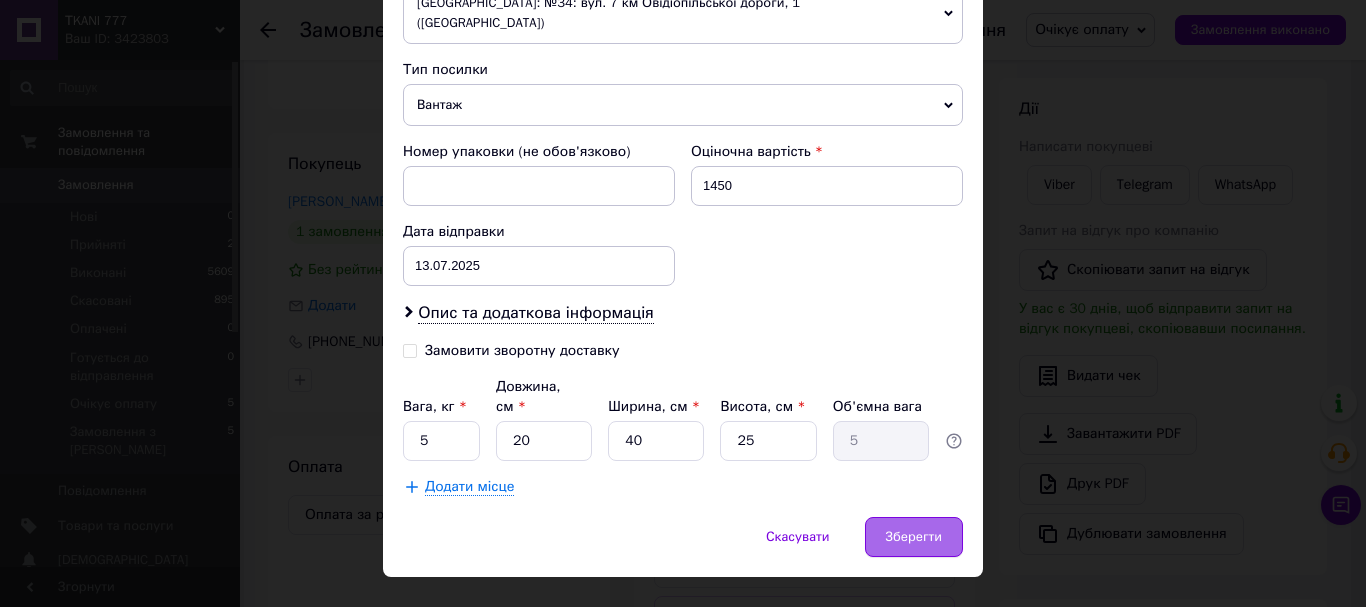 click on "Зберегти" at bounding box center [914, 537] 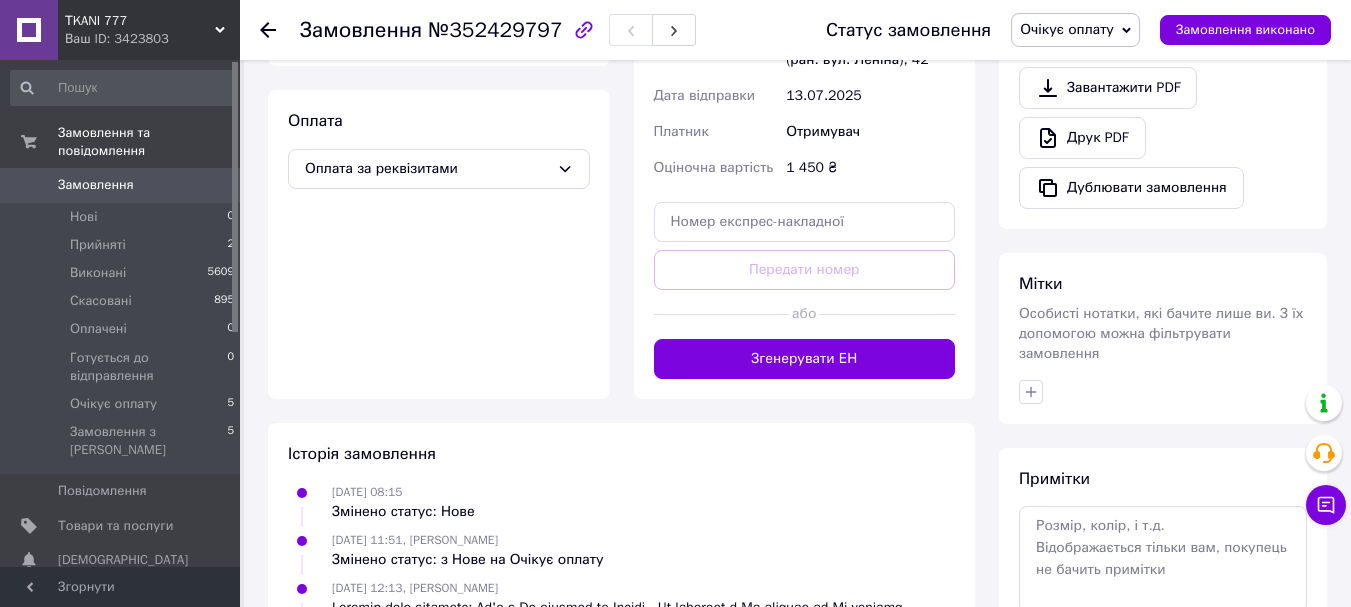 scroll, scrollTop: 700, scrollLeft: 0, axis: vertical 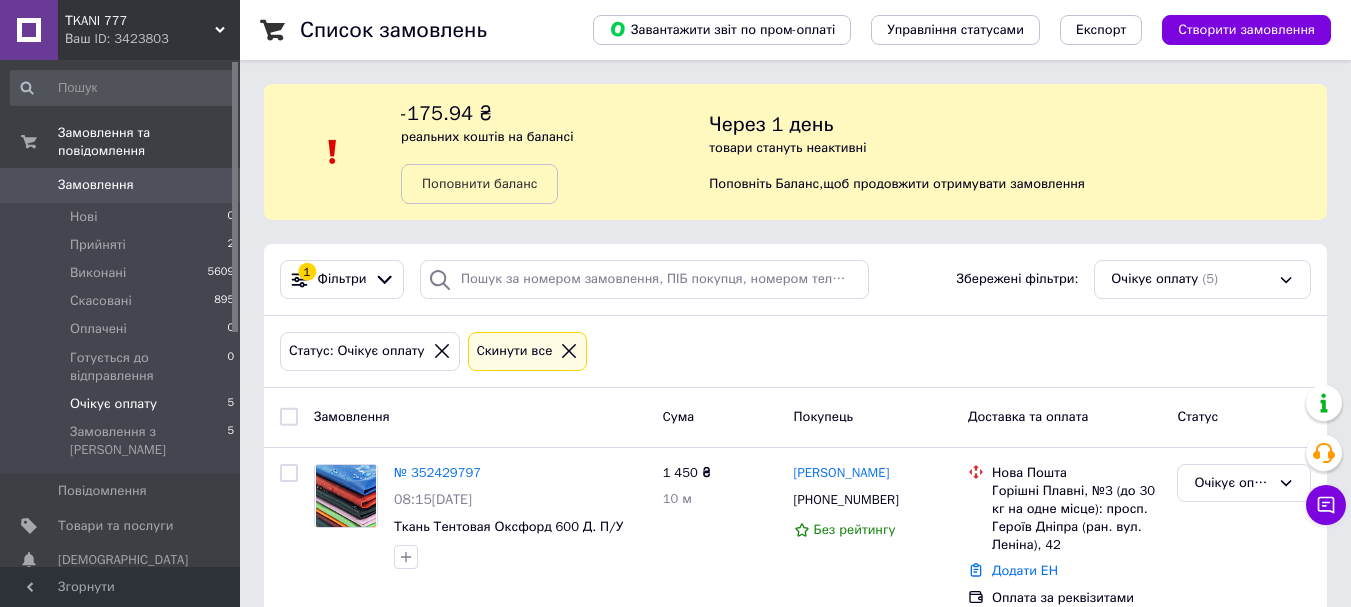 click on "Очікує оплату" at bounding box center [113, 404] 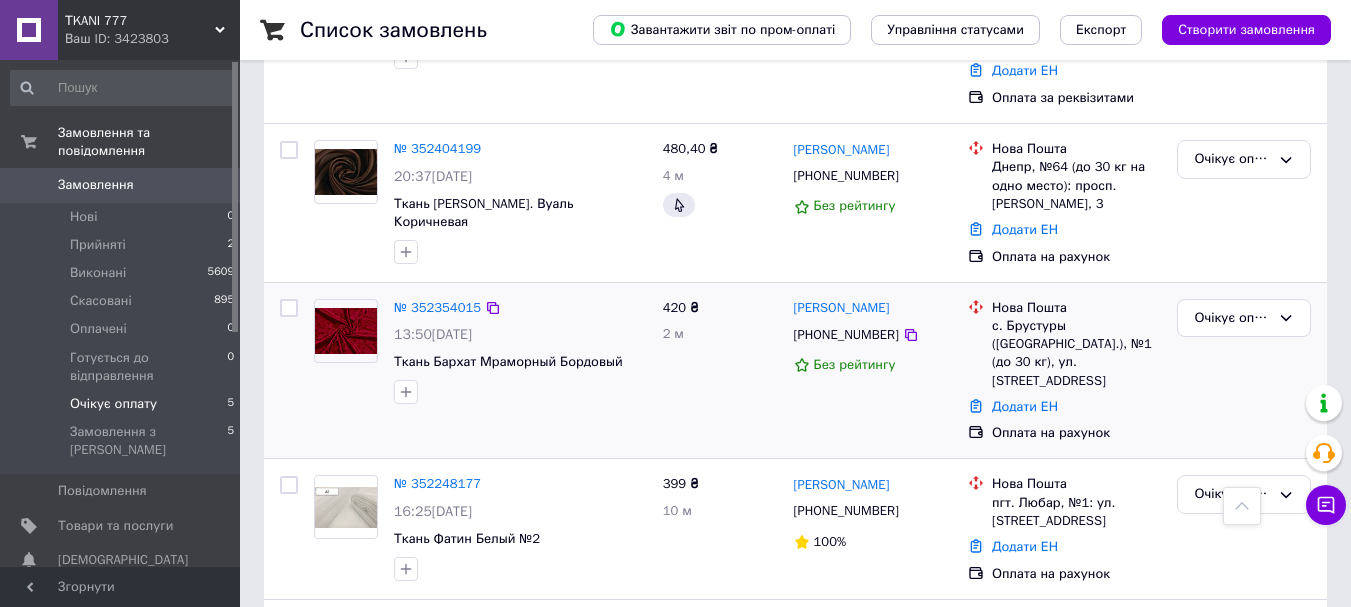 scroll, scrollTop: 638, scrollLeft: 0, axis: vertical 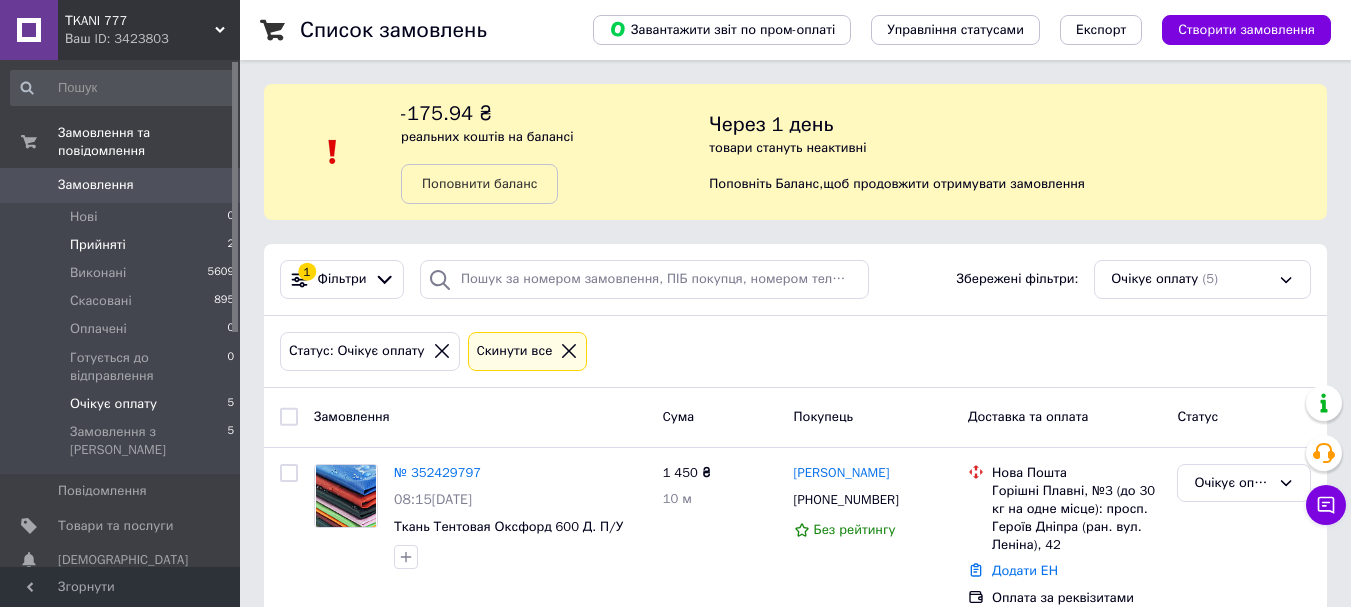 click on "Прийняті" at bounding box center (98, 245) 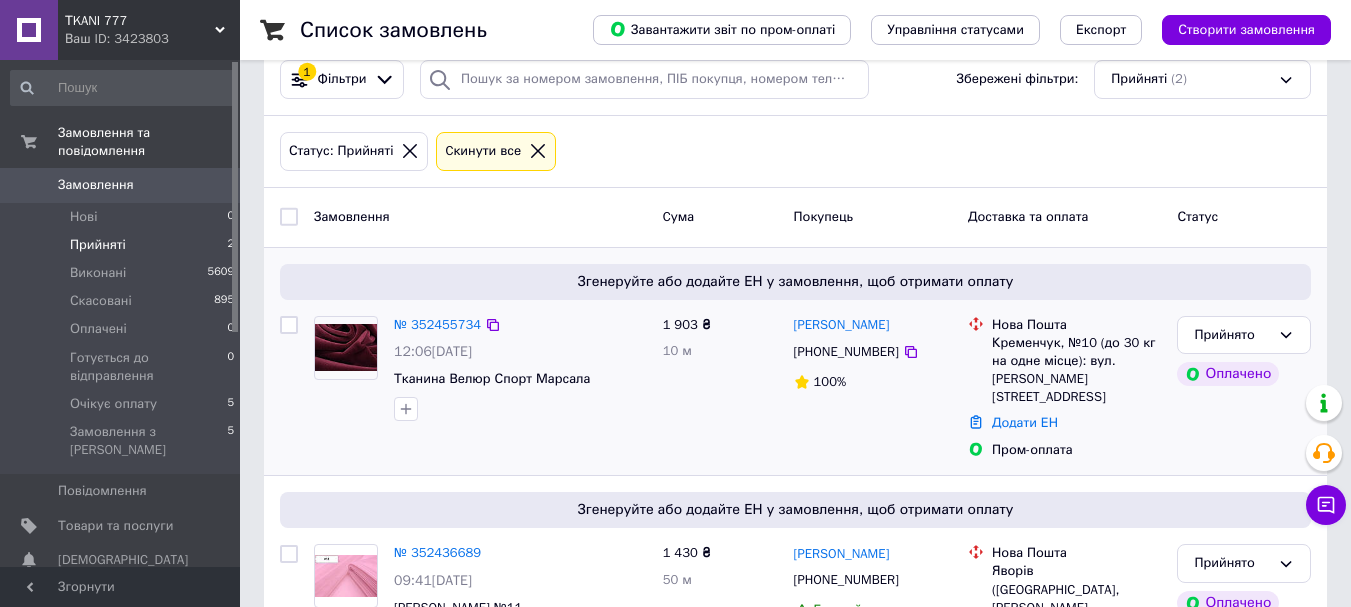 scroll, scrollTop: 285, scrollLeft: 0, axis: vertical 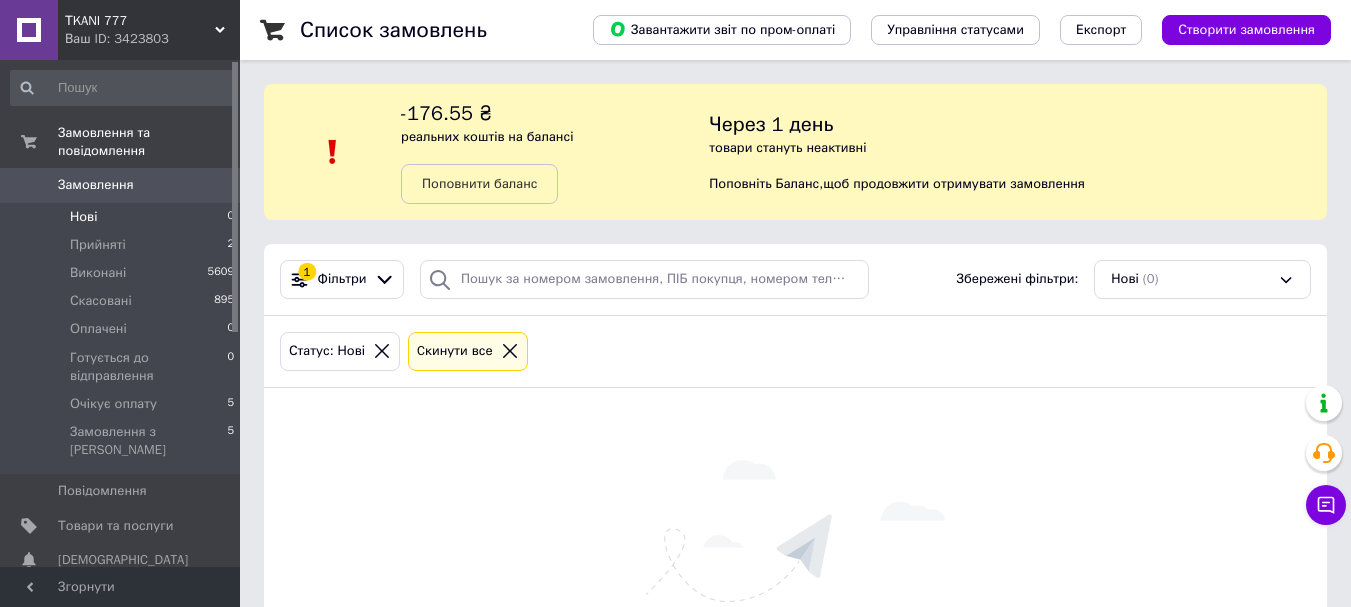 click on "Замовлення" at bounding box center (96, 185) 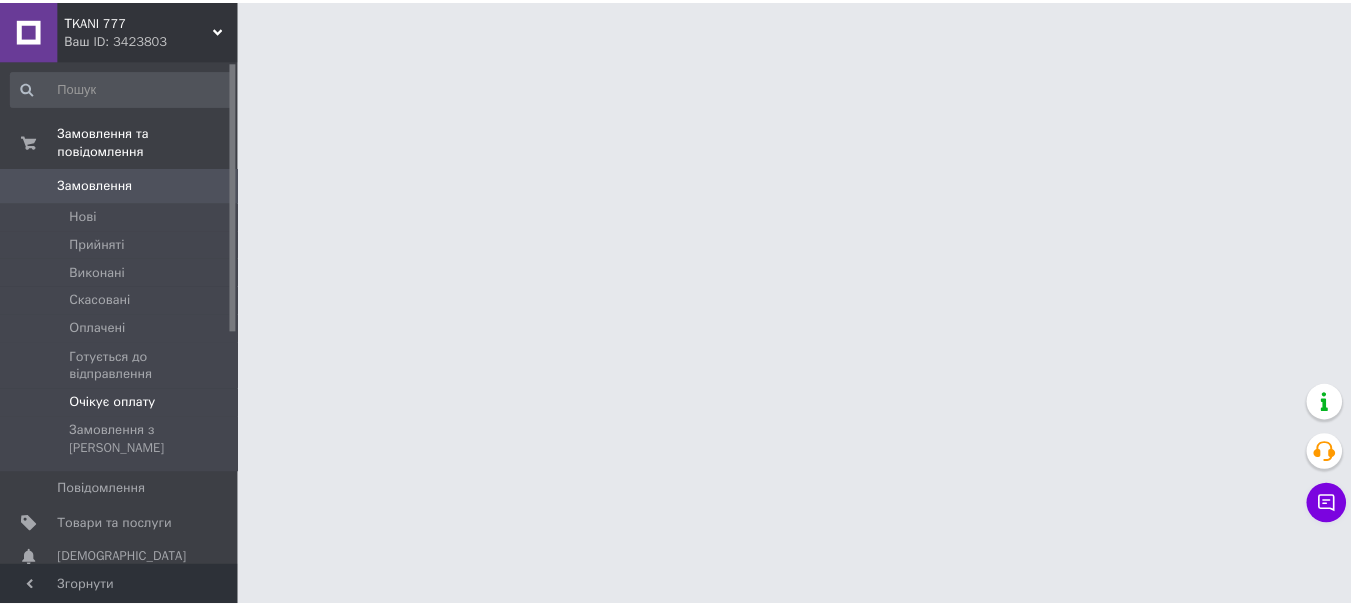 scroll, scrollTop: 0, scrollLeft: 0, axis: both 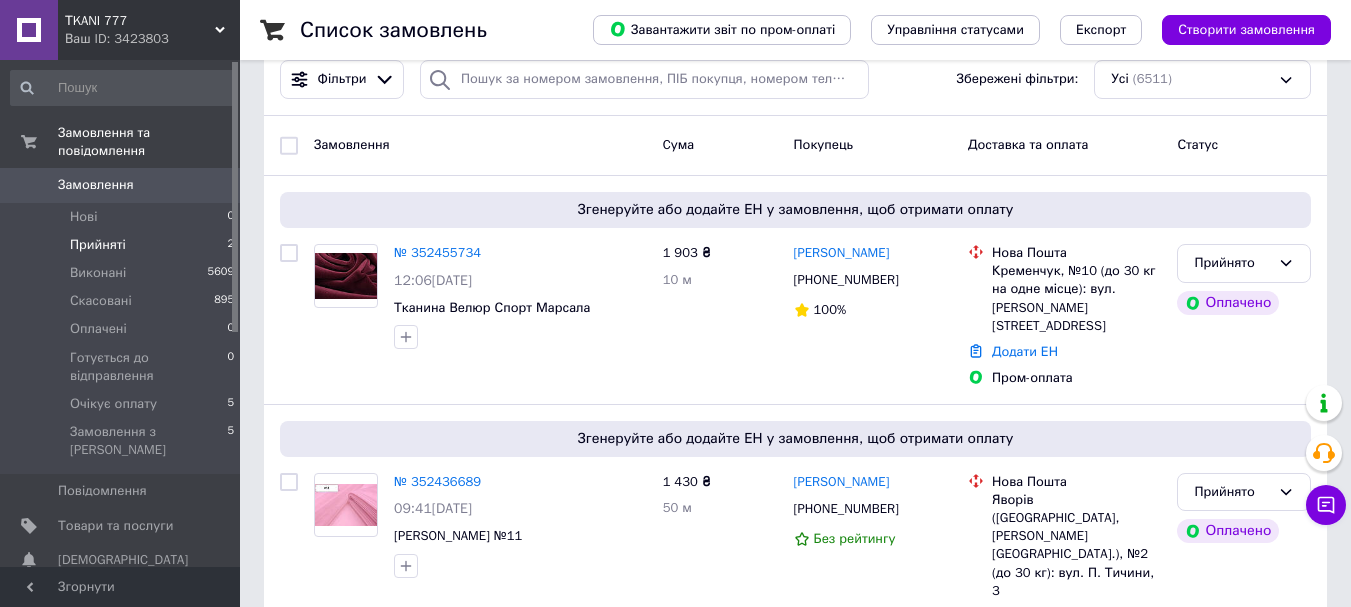 click on "Прийняті" at bounding box center (98, 245) 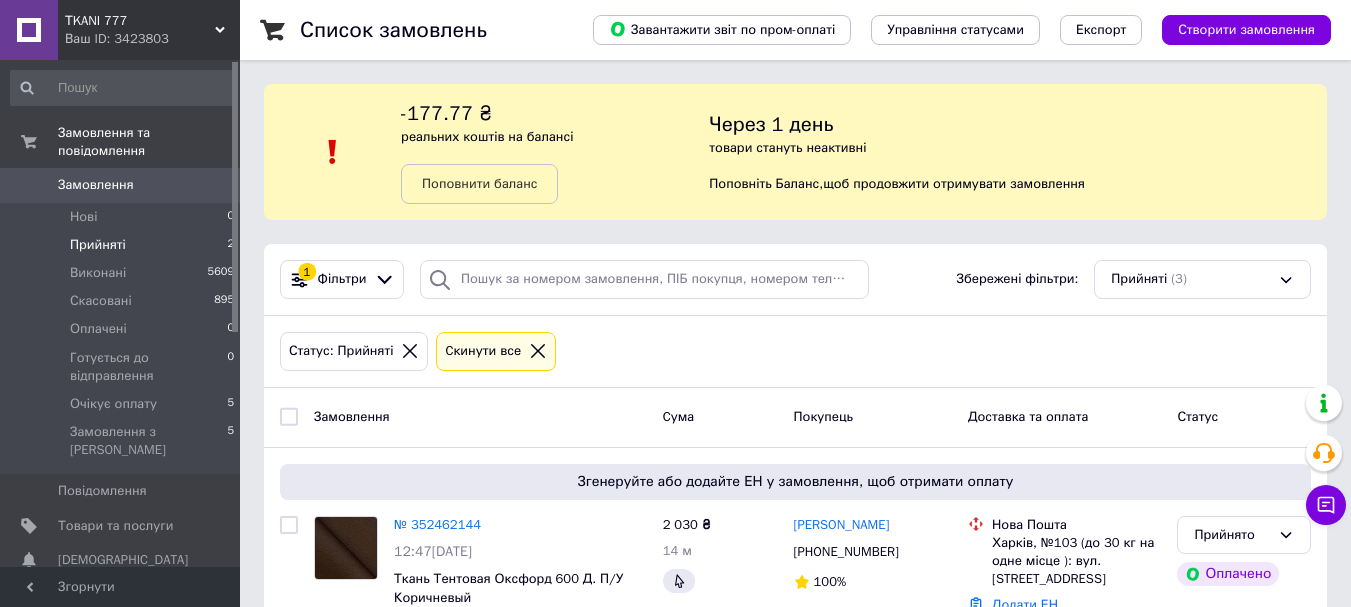 scroll, scrollTop: 300, scrollLeft: 0, axis: vertical 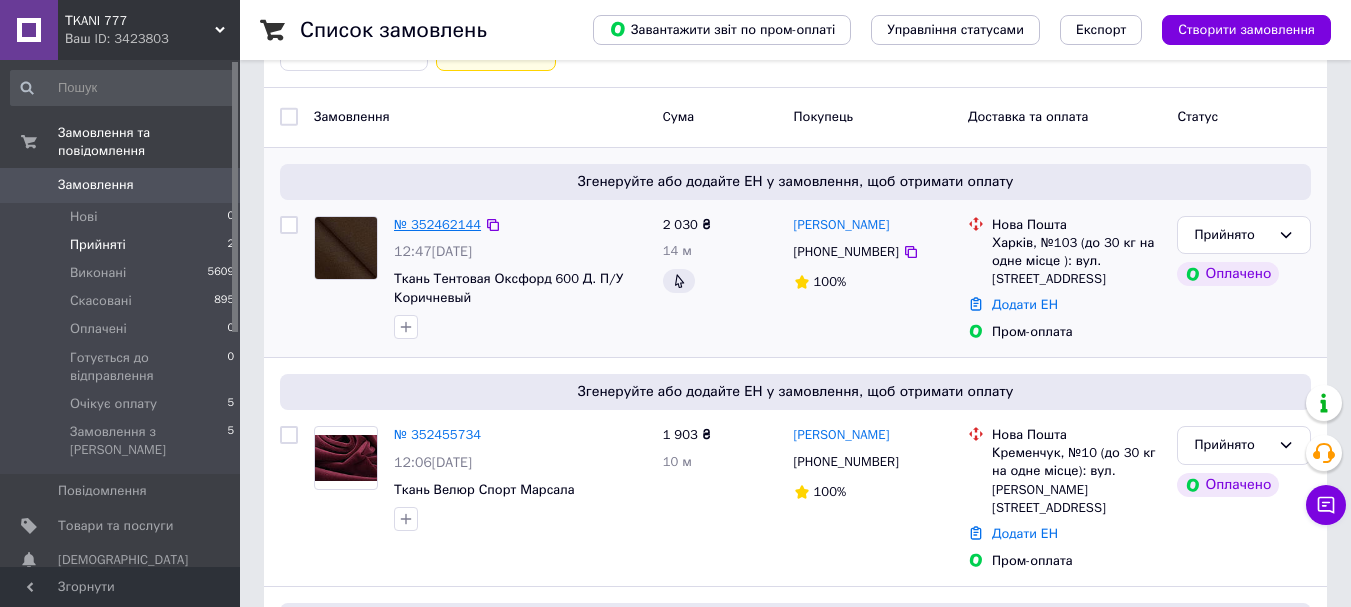 click on "№ 352462144" at bounding box center [437, 224] 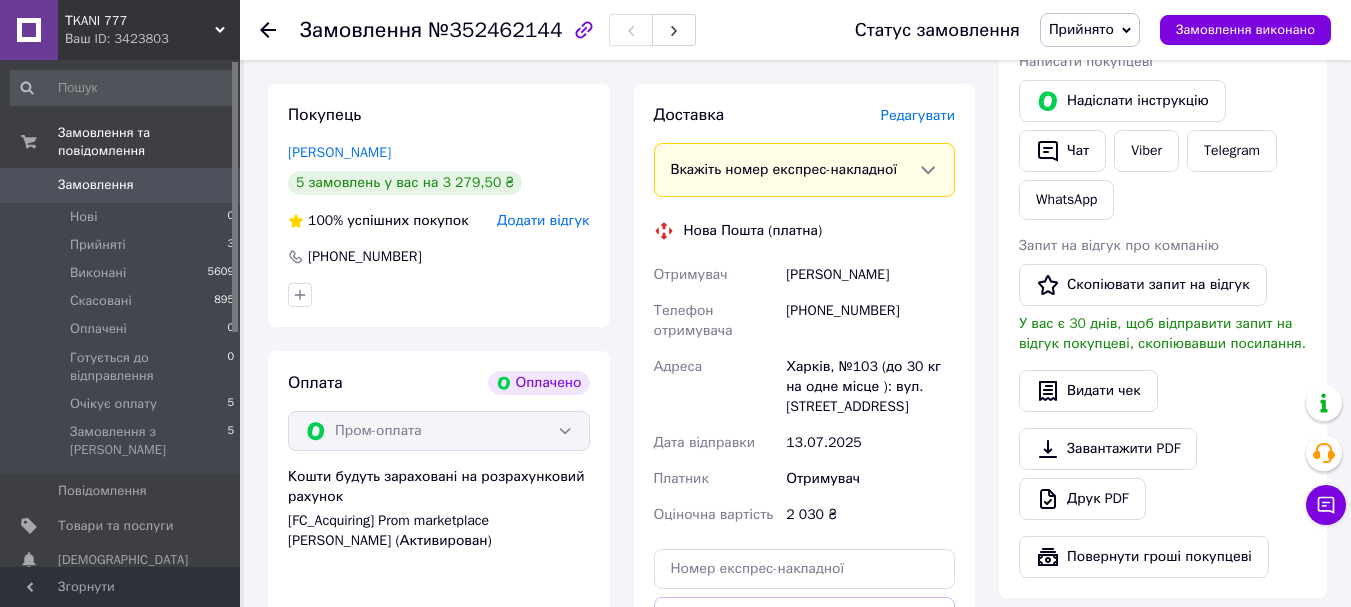 scroll, scrollTop: 1000, scrollLeft: 0, axis: vertical 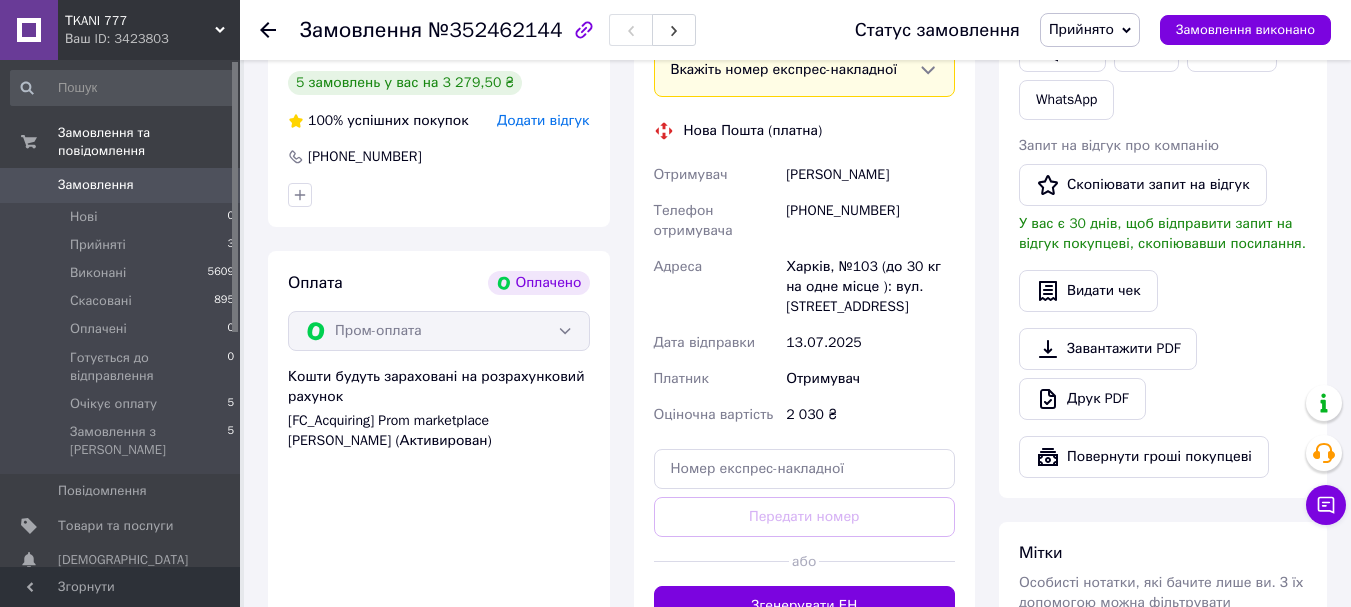 click on "Покупець Бєдова Анастасія 5 замовлень у вас на 3 279,50 ₴ 100%   успішних покупок Додати відгук +380664439403 Оплата Оплачено Пром-оплата Кошти будуть зараховані на розрахунковий рахунок [FC_Acquiring] Prom marketplace РОМАНЧЕНКО РОМАН ЮРІЙОВИЧ (Активирован)" at bounding box center (439, 315) 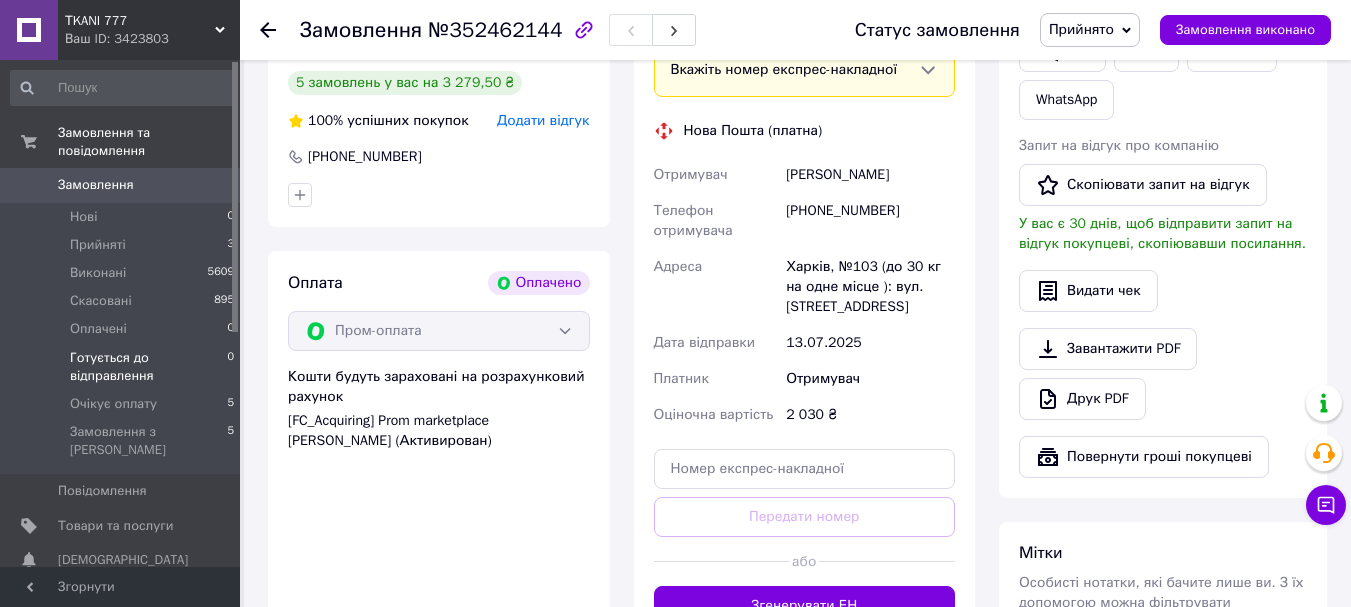 scroll, scrollTop: 400, scrollLeft: 0, axis: vertical 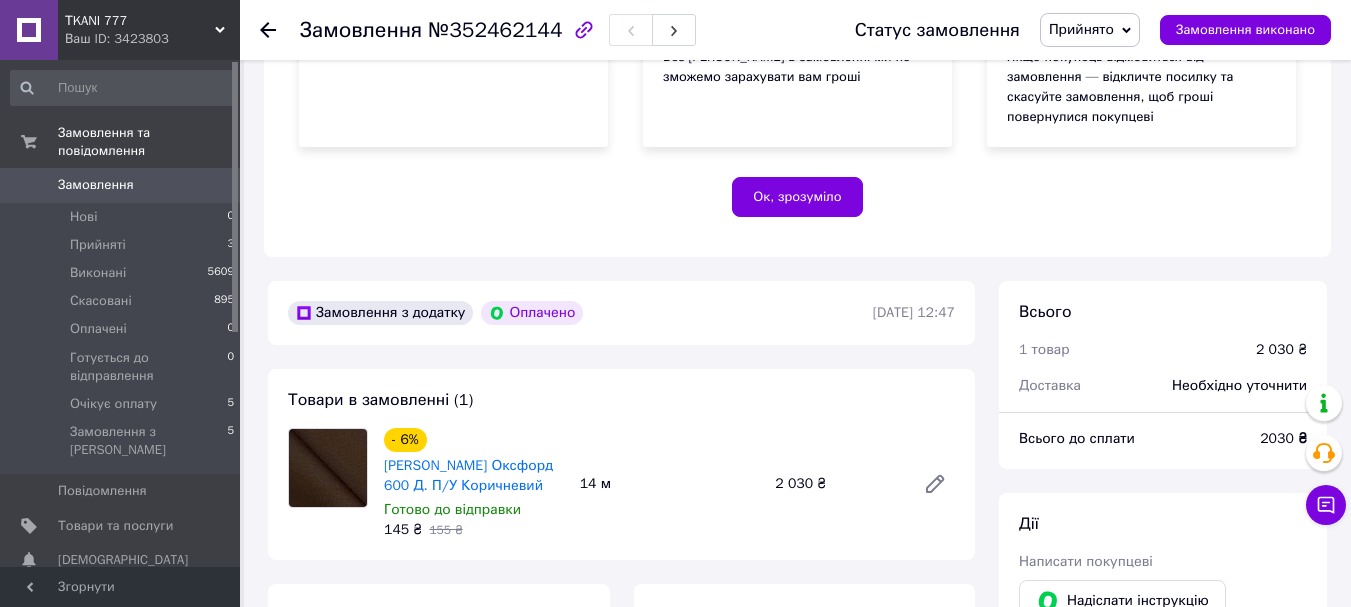 click on "Замовлення" at bounding box center (96, 185) 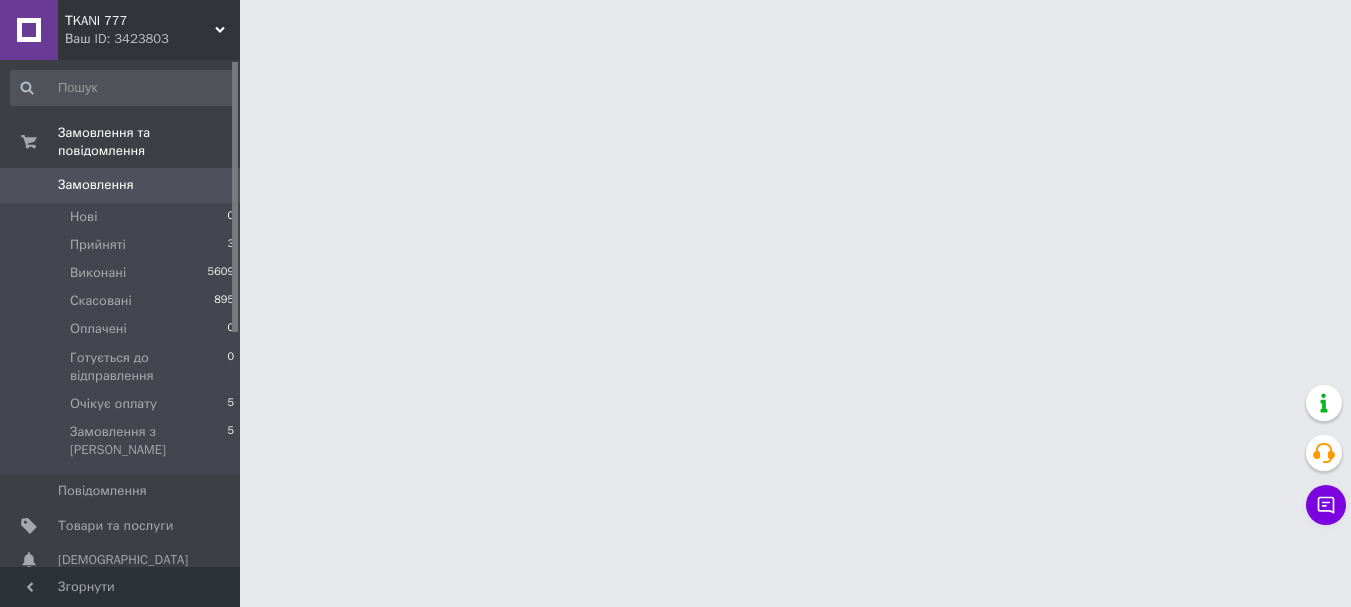 scroll, scrollTop: 0, scrollLeft: 0, axis: both 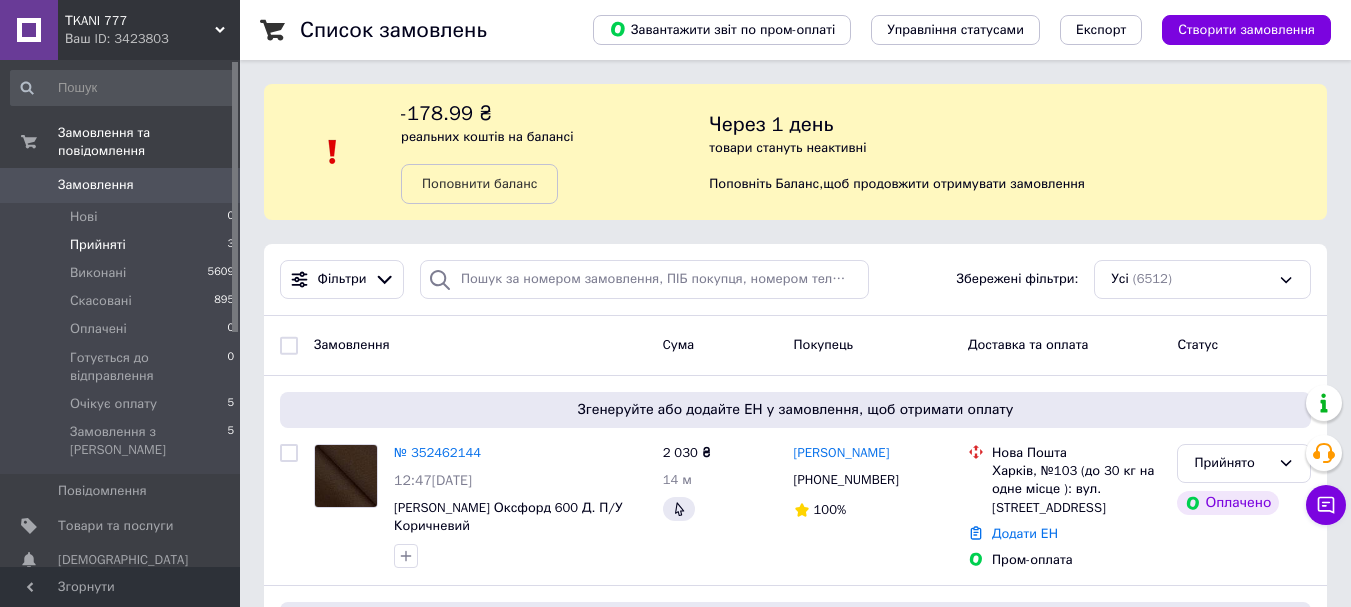 click on "Прийняті" at bounding box center (98, 245) 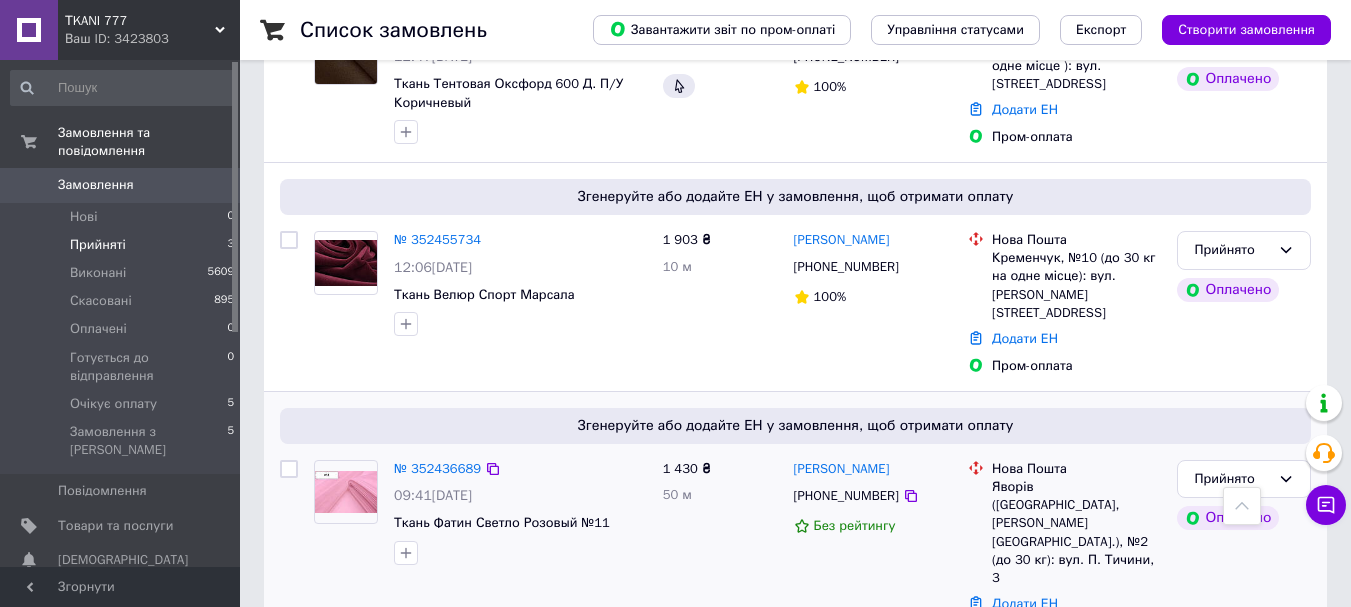 scroll, scrollTop: 395, scrollLeft: 0, axis: vertical 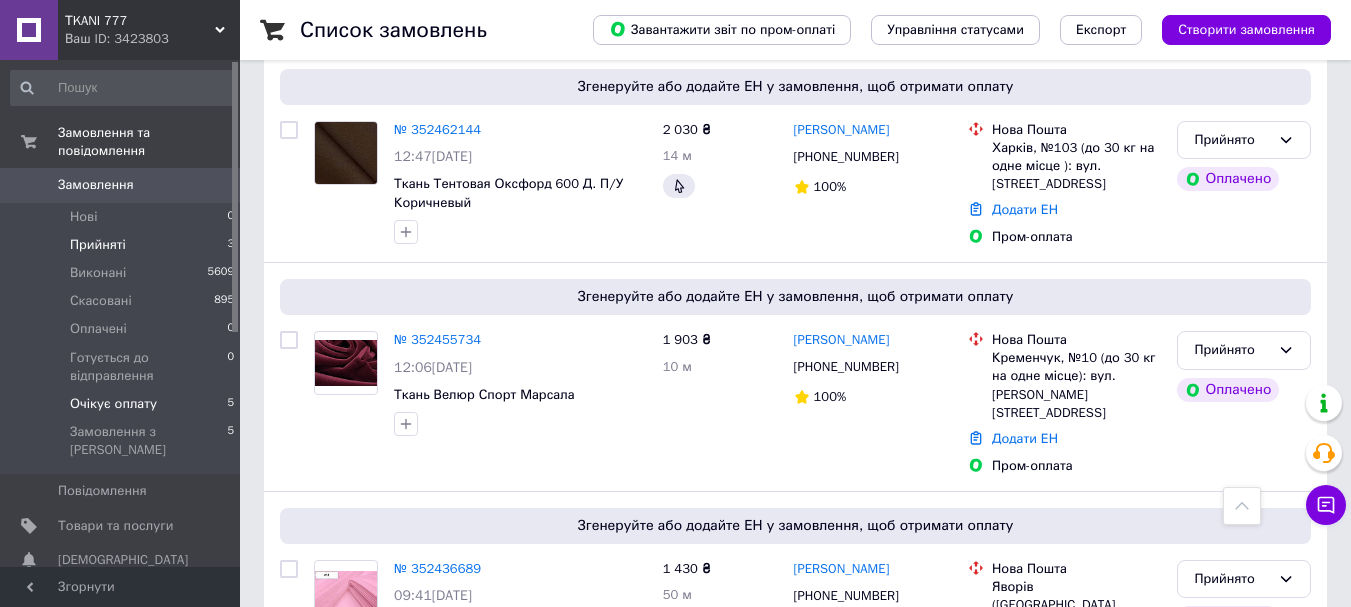 click on "Очікує оплату" at bounding box center [113, 404] 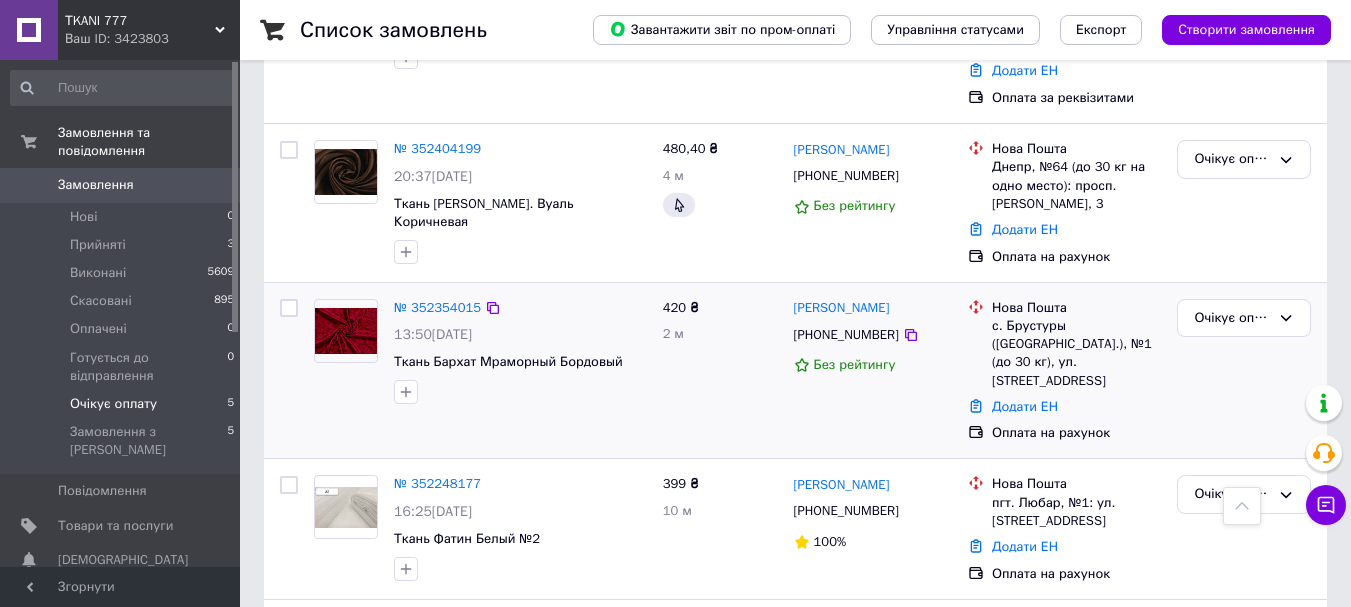 scroll, scrollTop: 638, scrollLeft: 0, axis: vertical 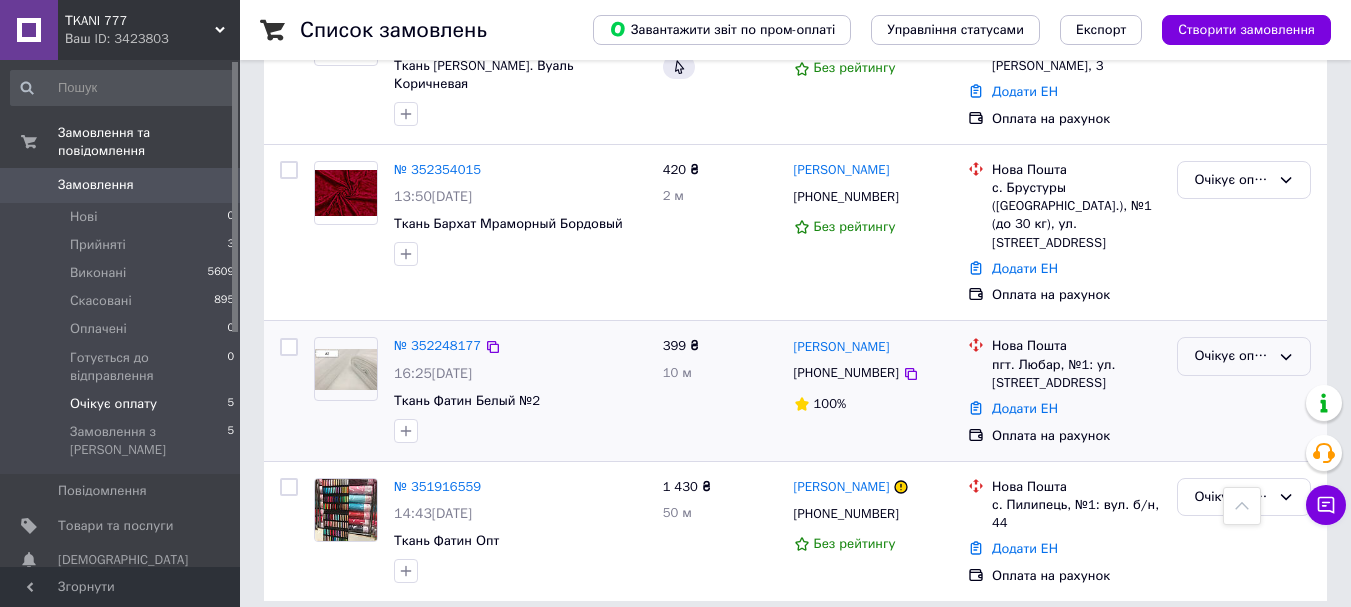 click on "Очікує оплату" at bounding box center (1232, 356) 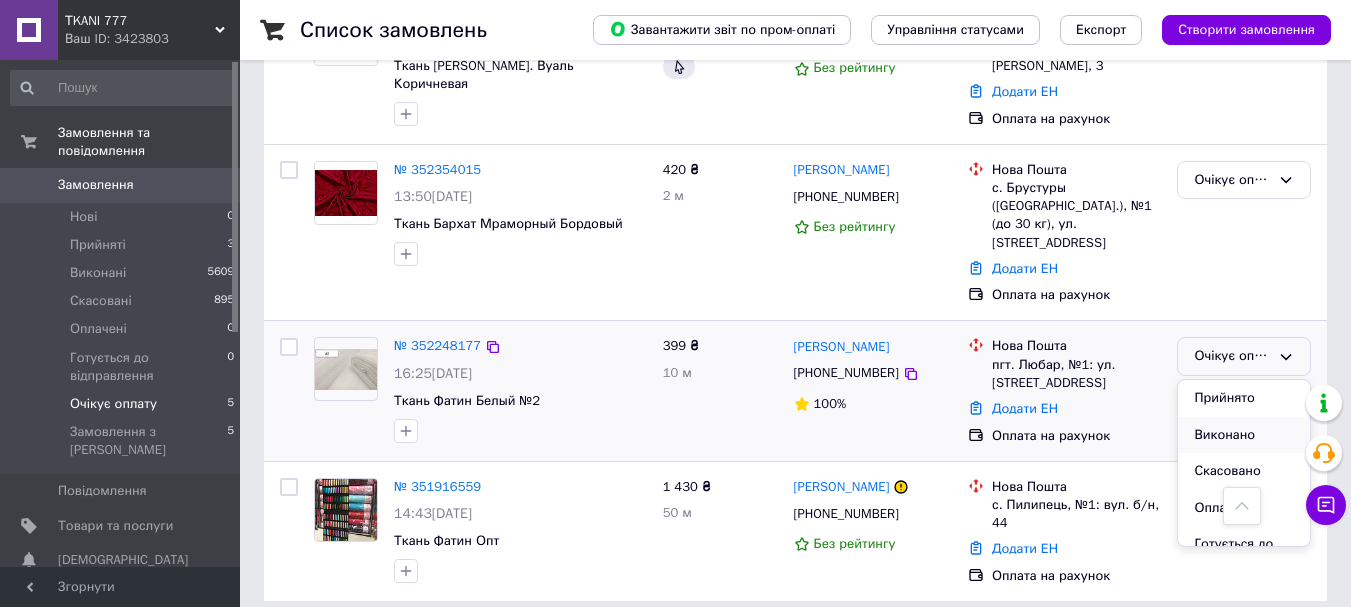 click on "Виконано" at bounding box center (1244, 435) 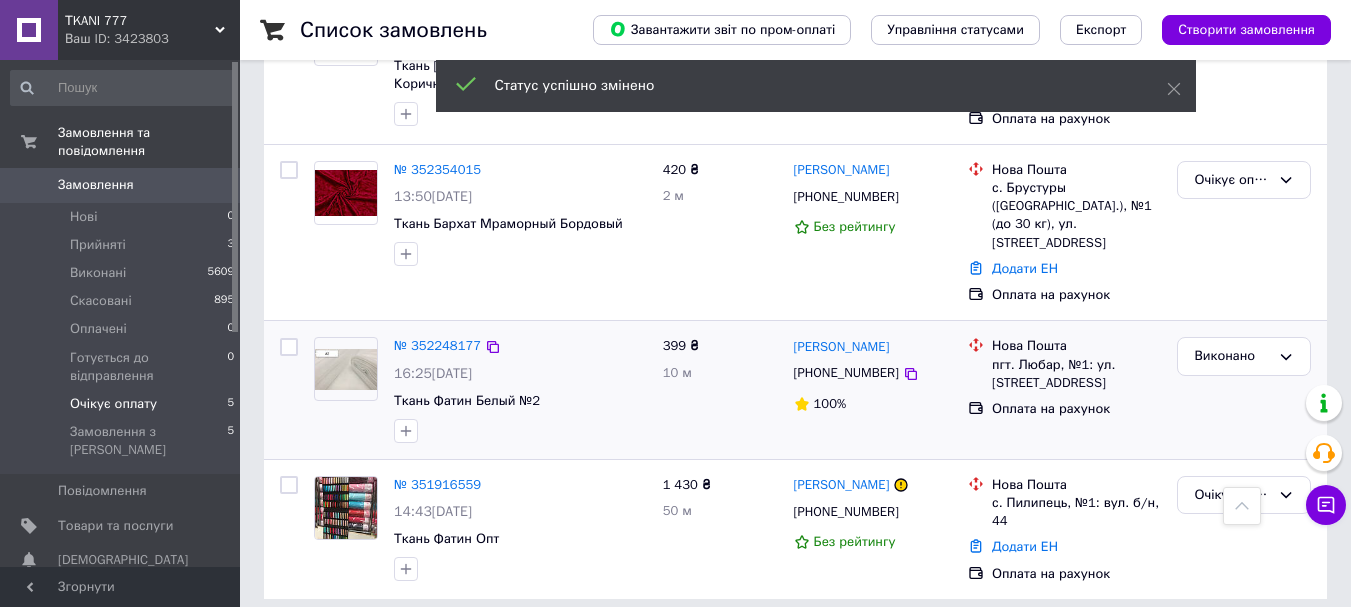 scroll, scrollTop: 636, scrollLeft: 0, axis: vertical 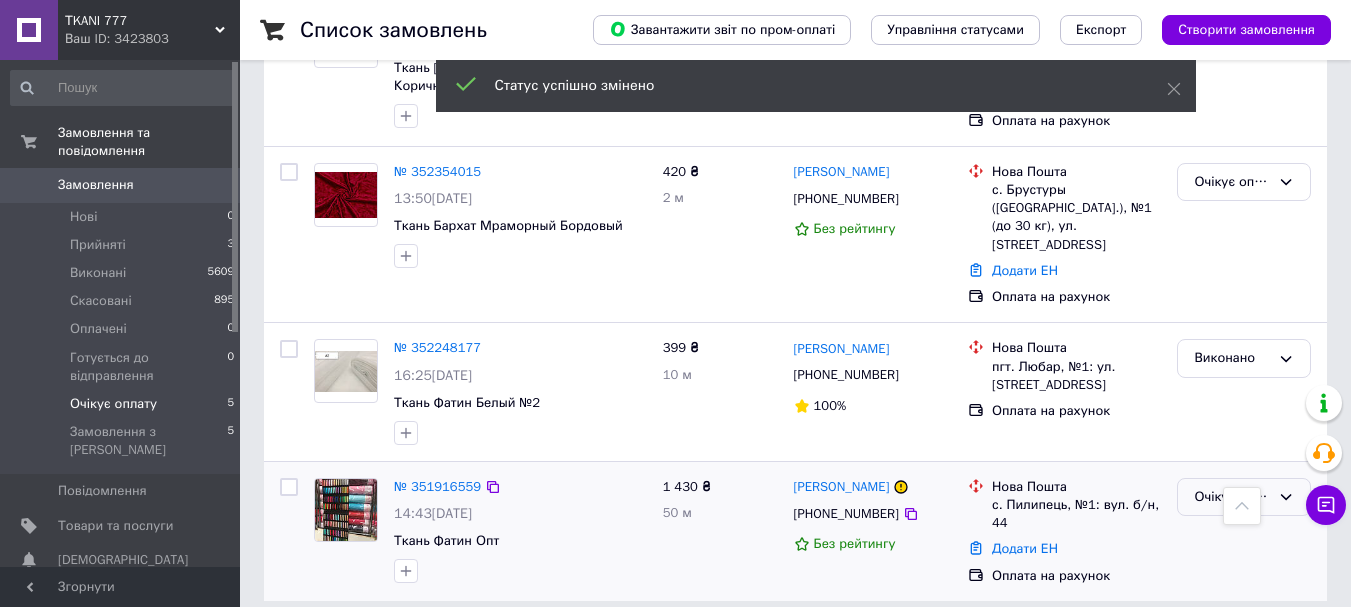 click on "Очікує оплату" at bounding box center (1232, 497) 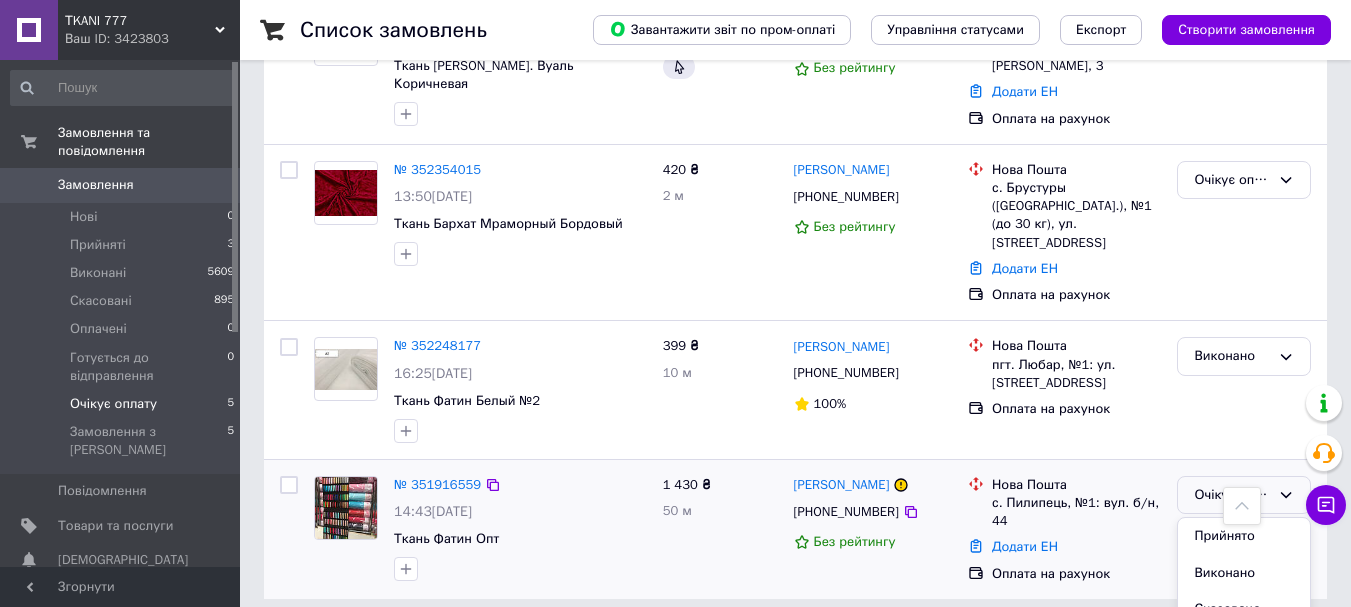 scroll, scrollTop: 698, scrollLeft: 0, axis: vertical 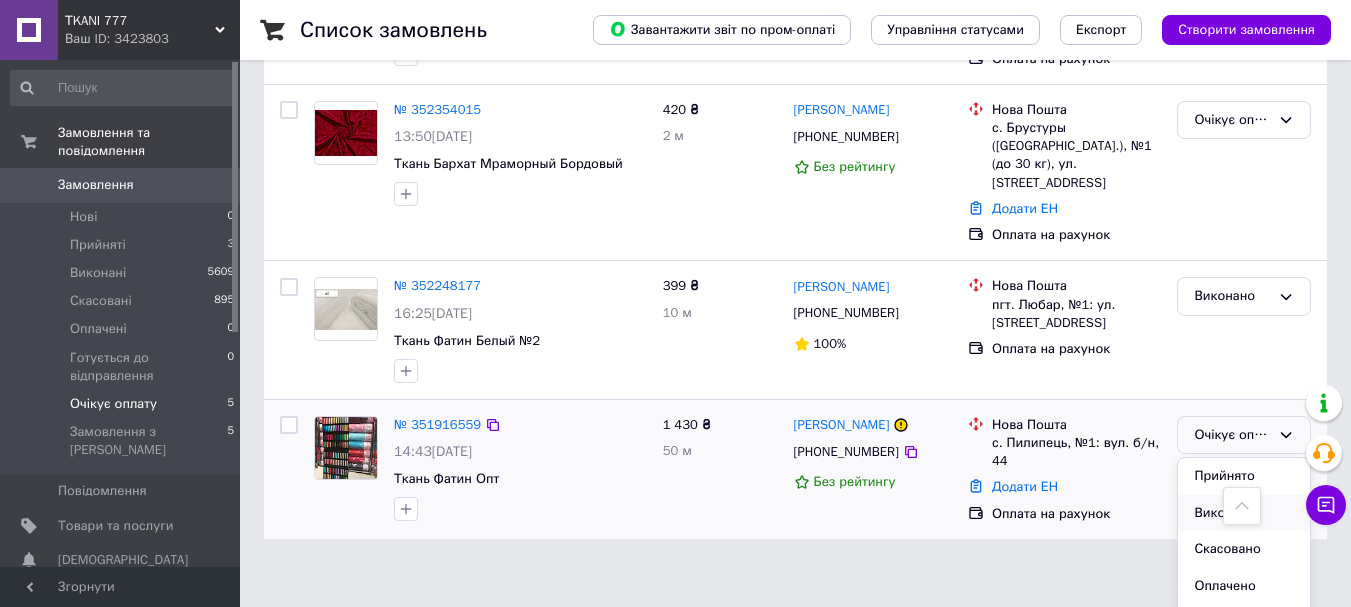 click on "Виконано" at bounding box center [1244, 513] 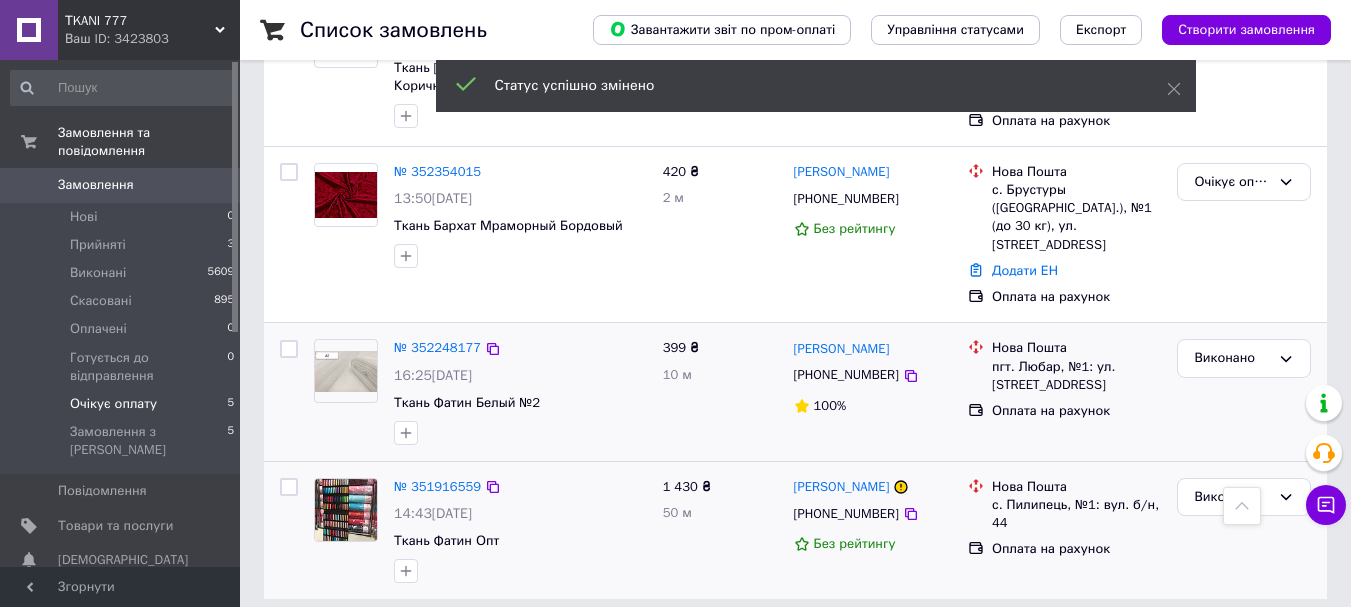 scroll, scrollTop: 634, scrollLeft: 0, axis: vertical 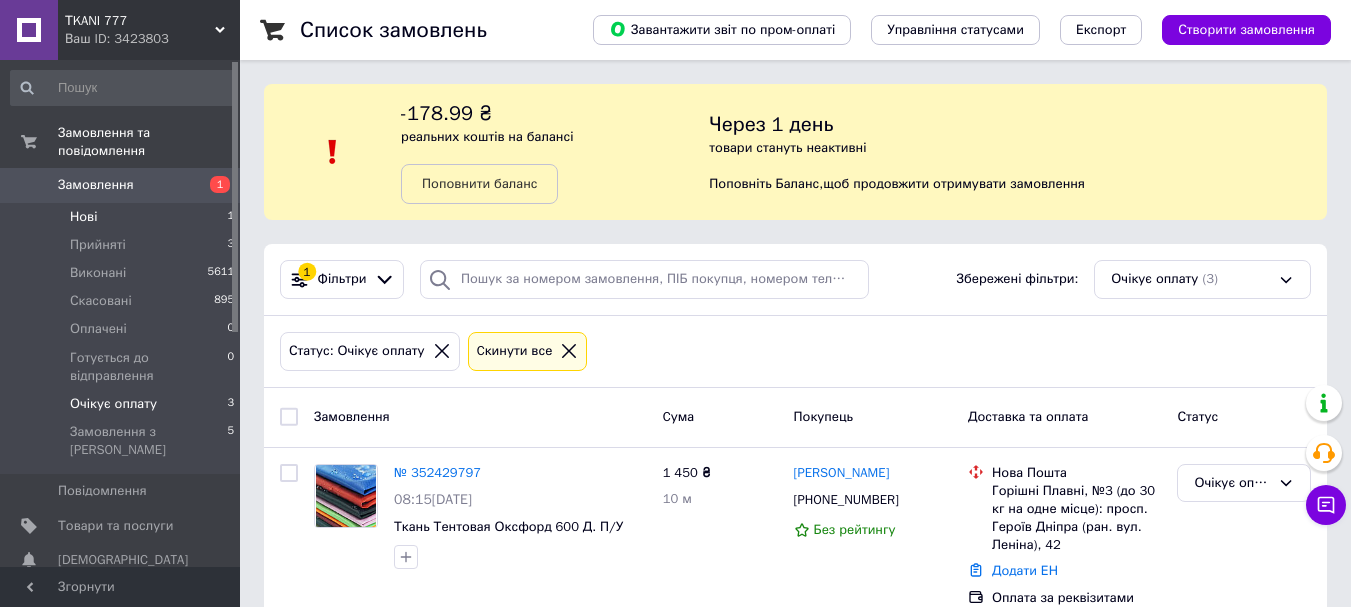 click on "Нові" at bounding box center (83, 217) 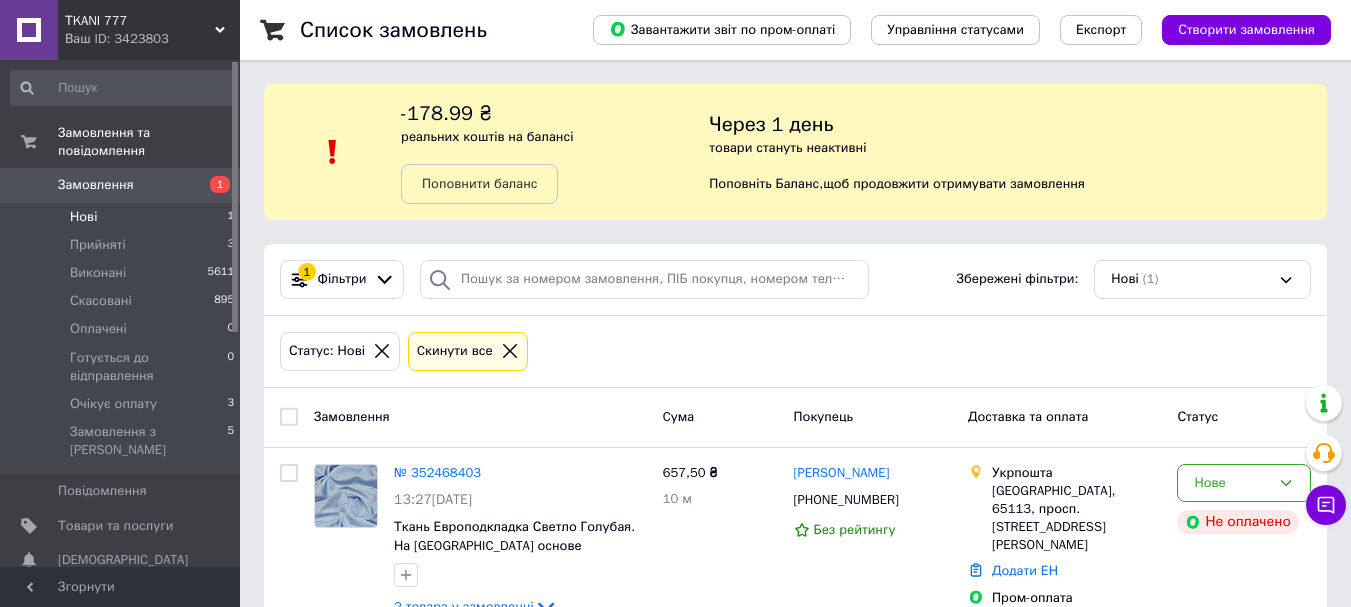 scroll, scrollTop: 52, scrollLeft: 0, axis: vertical 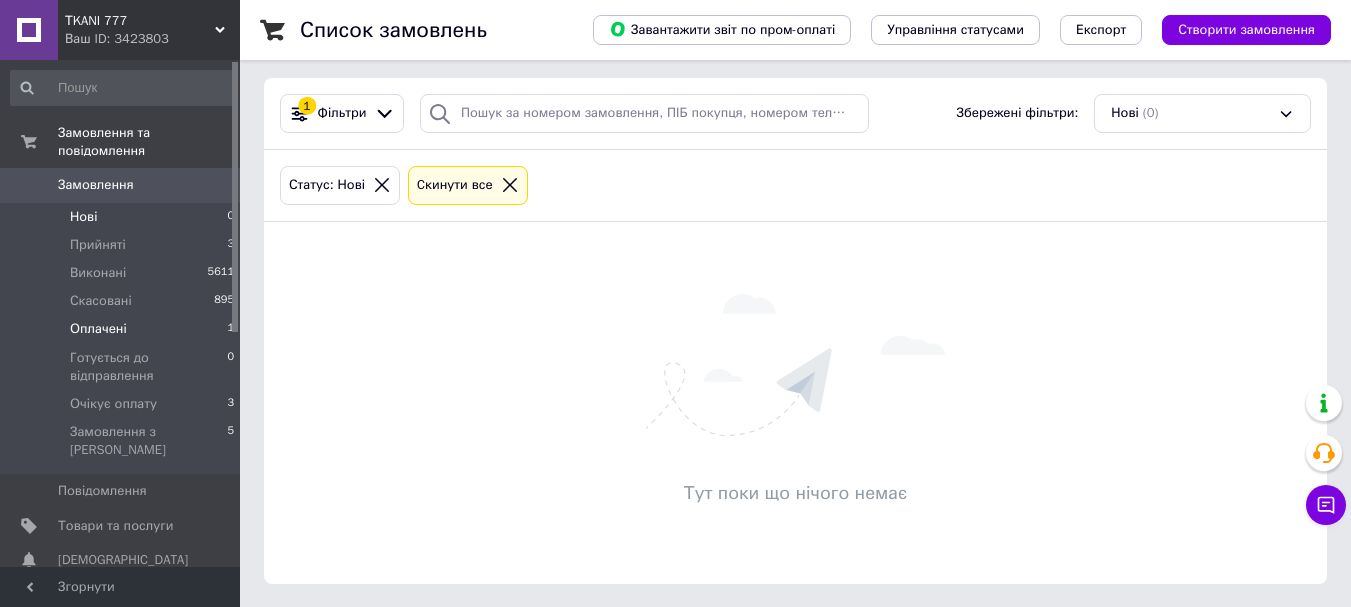 click on "Оплачені" at bounding box center (98, 329) 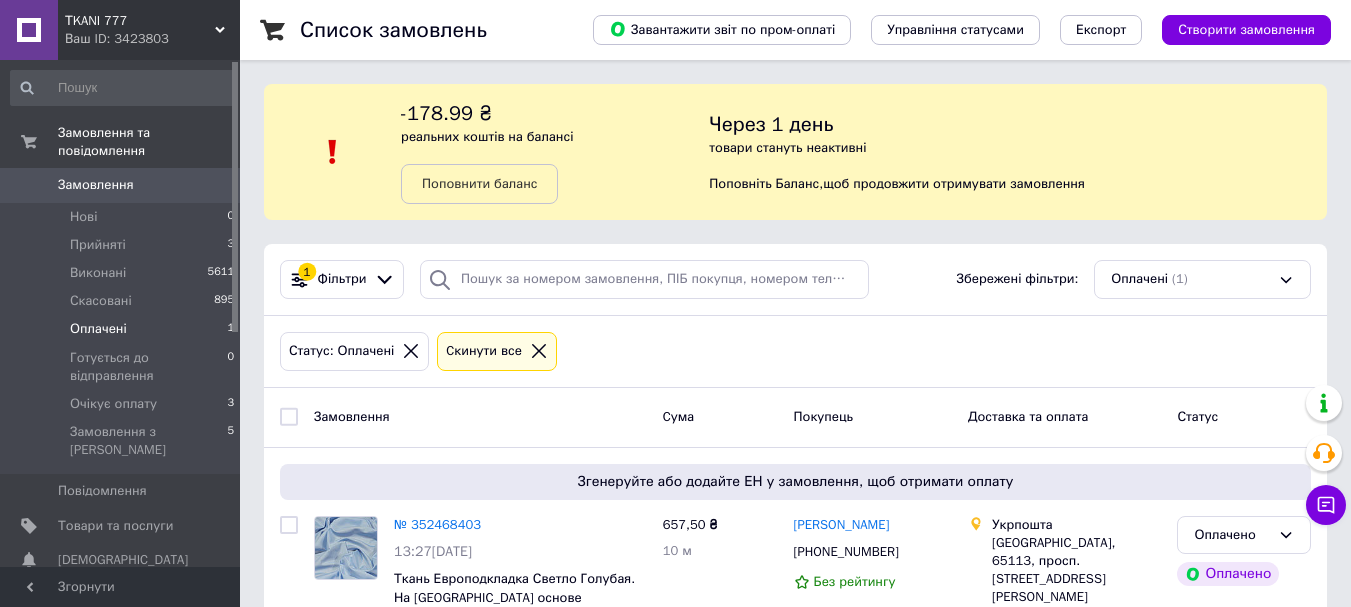 scroll, scrollTop: 104, scrollLeft: 0, axis: vertical 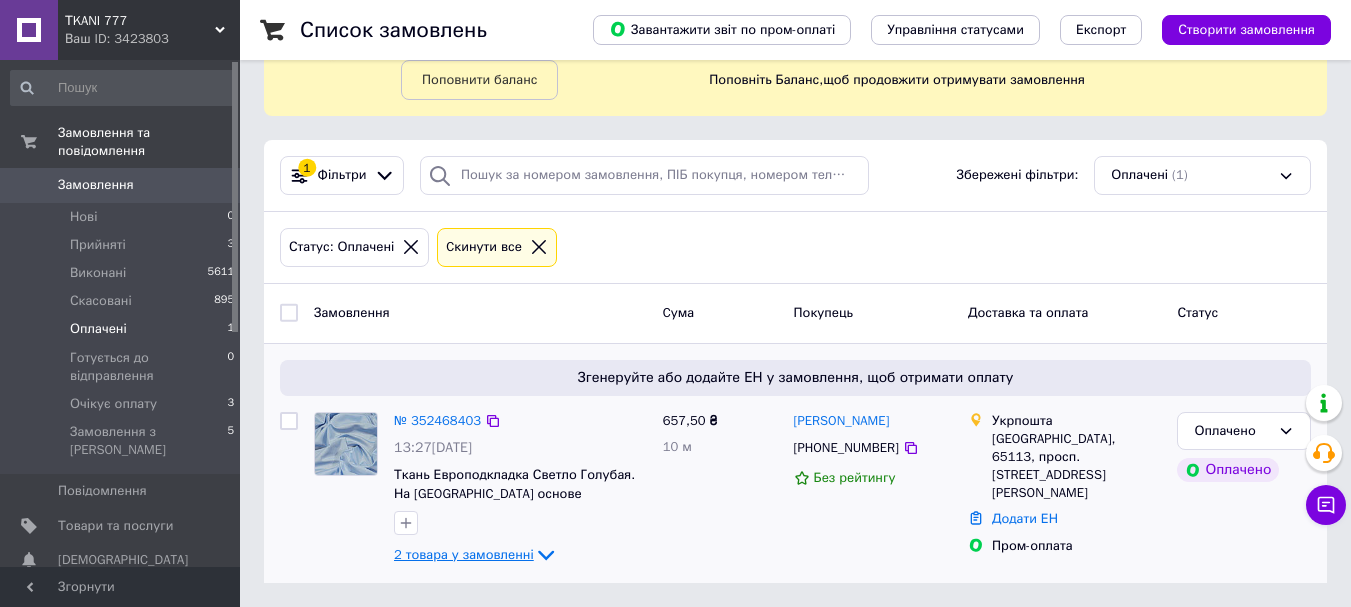 click on "2 товара у замовленні" at bounding box center (464, 554) 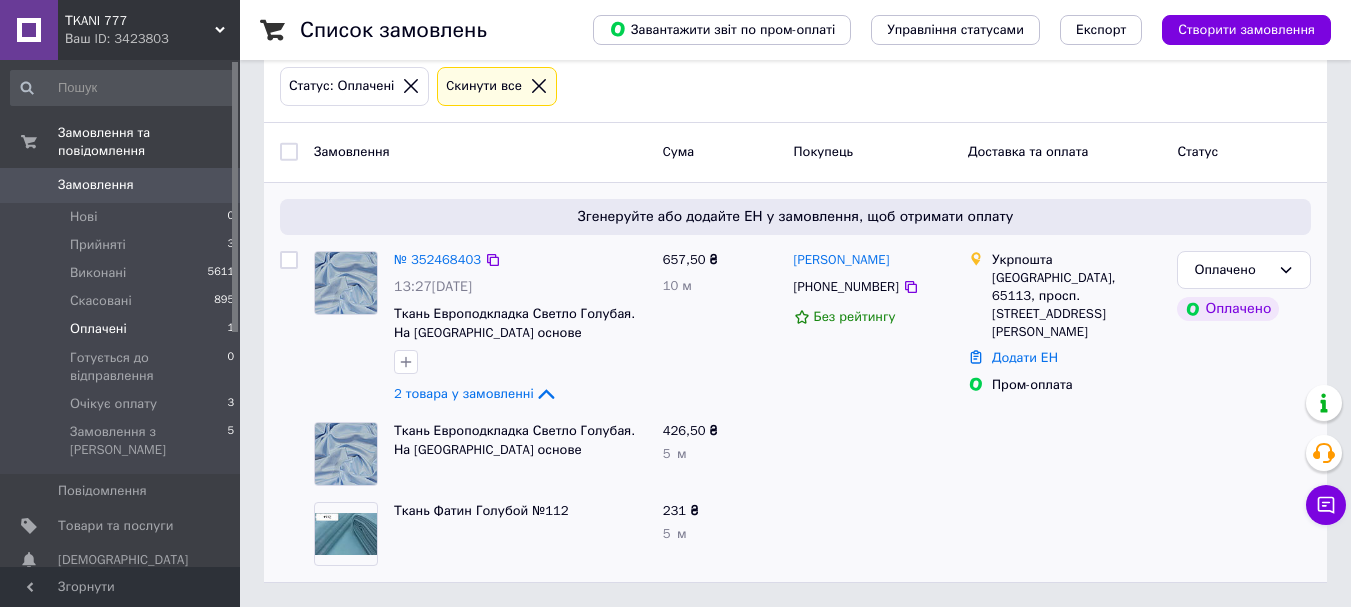 scroll, scrollTop: 65, scrollLeft: 0, axis: vertical 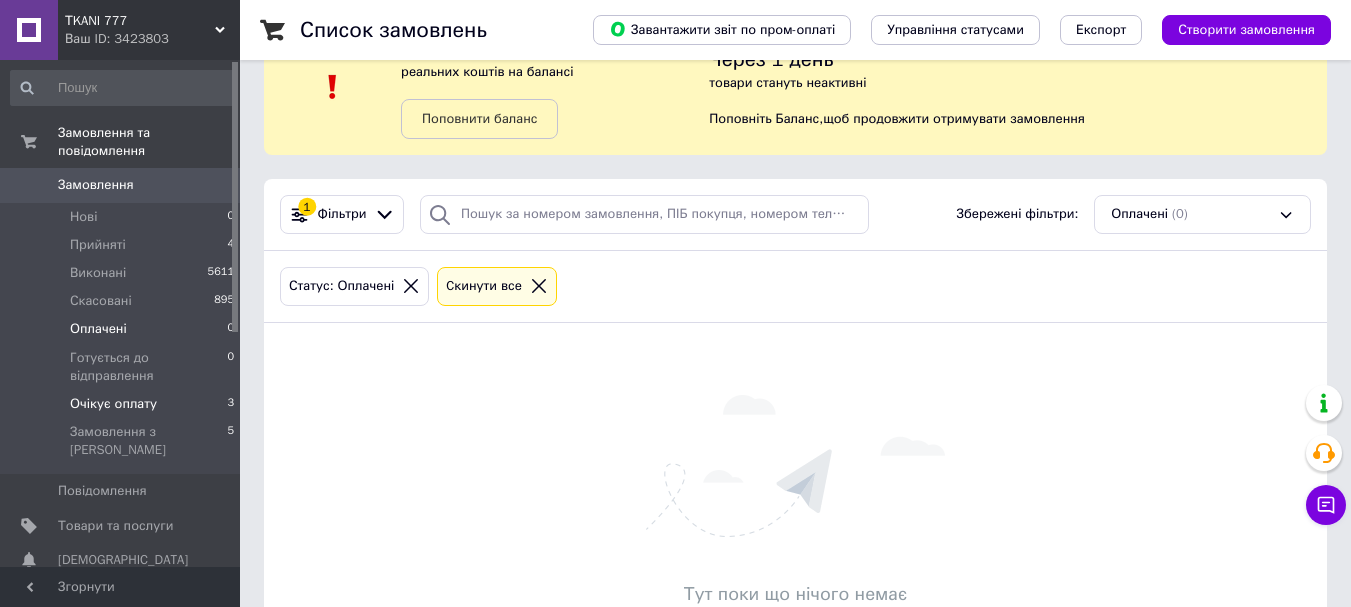 click on "Очікує оплату" at bounding box center [113, 404] 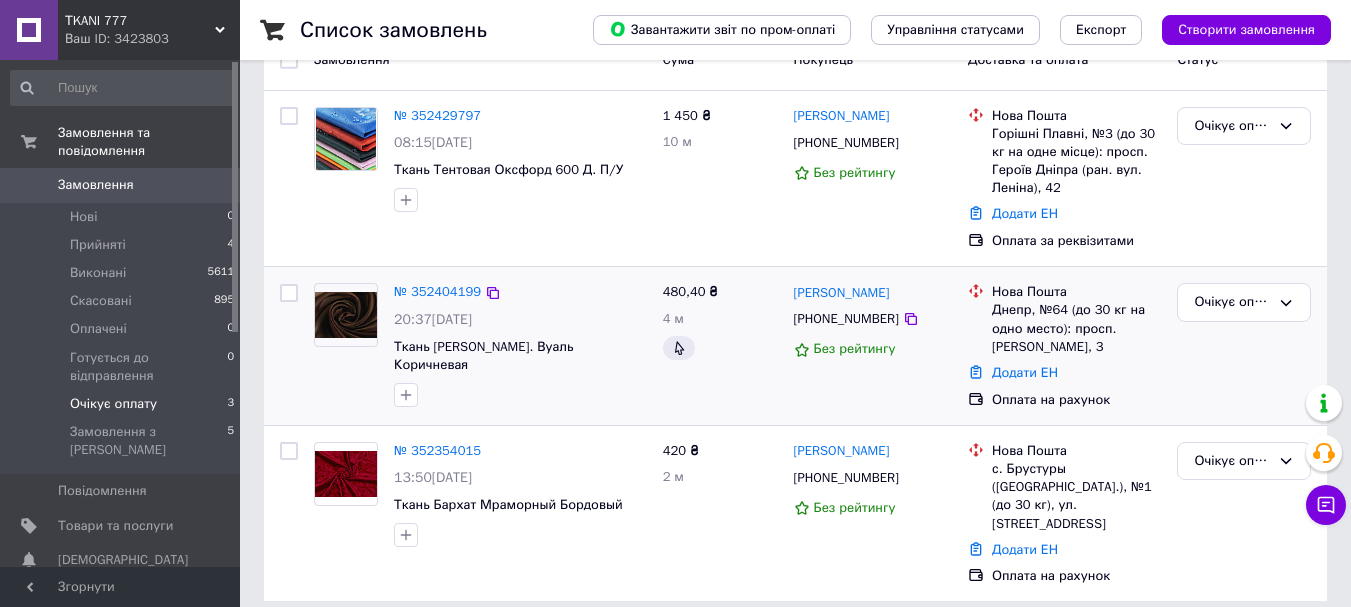 scroll, scrollTop: 157, scrollLeft: 0, axis: vertical 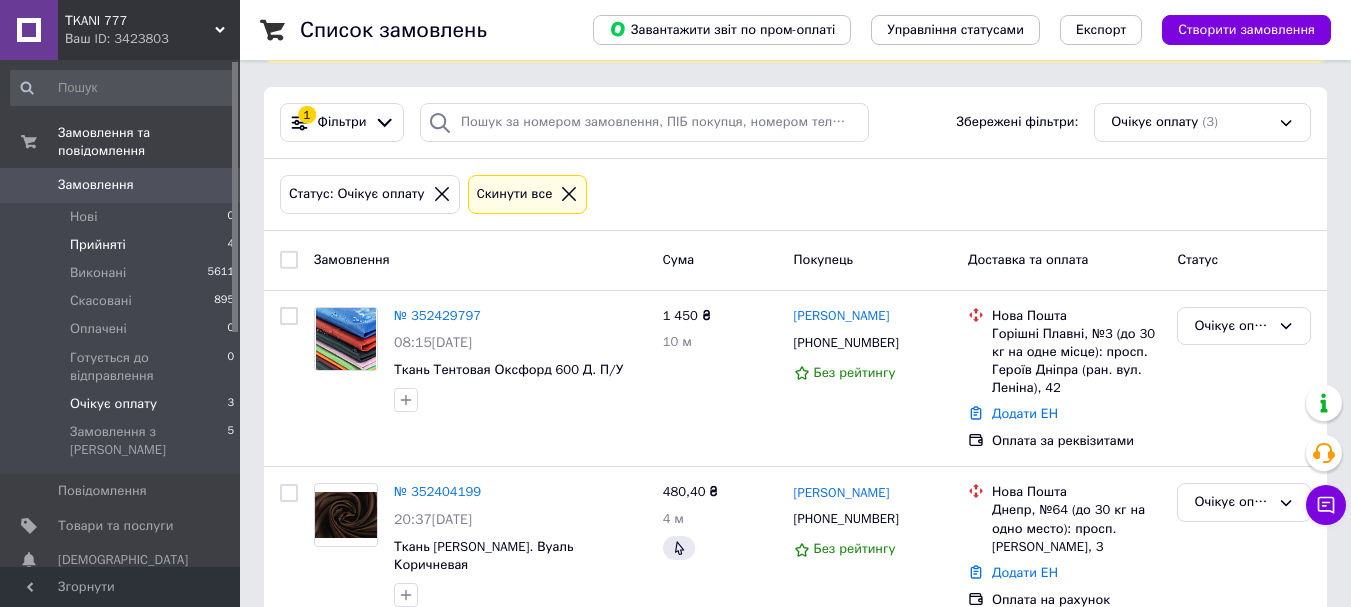 click on "Прийняті" at bounding box center (98, 245) 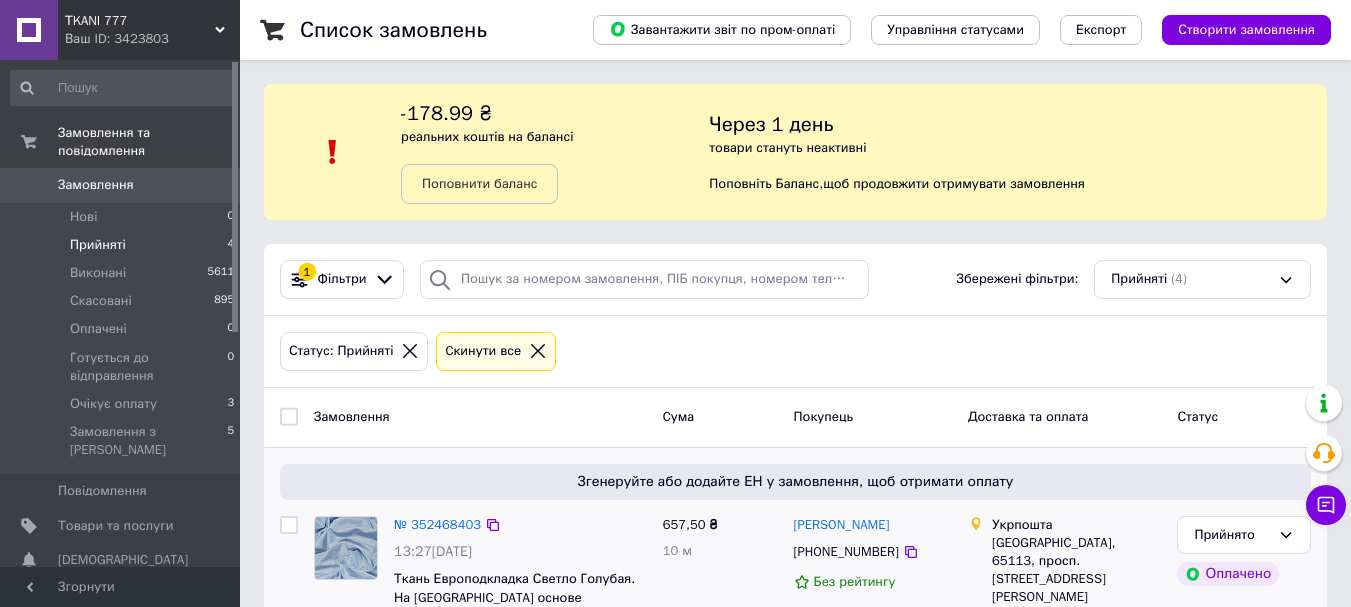 scroll, scrollTop: 200, scrollLeft: 0, axis: vertical 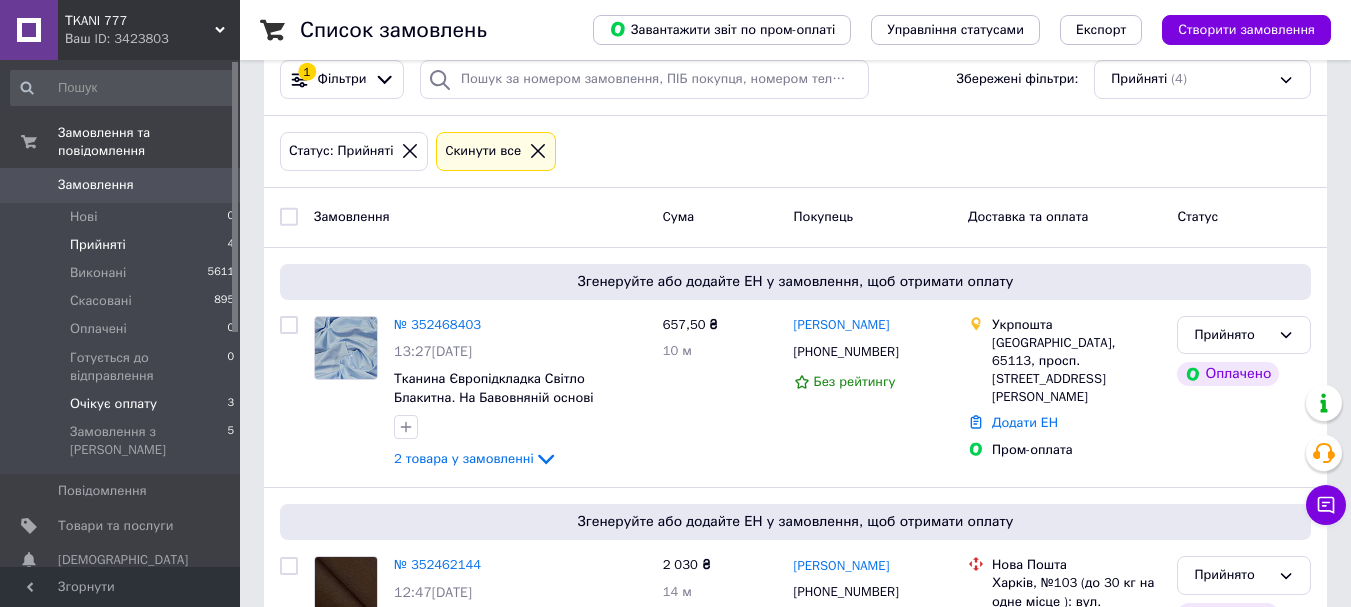 click on "Очікує оплату" at bounding box center [113, 404] 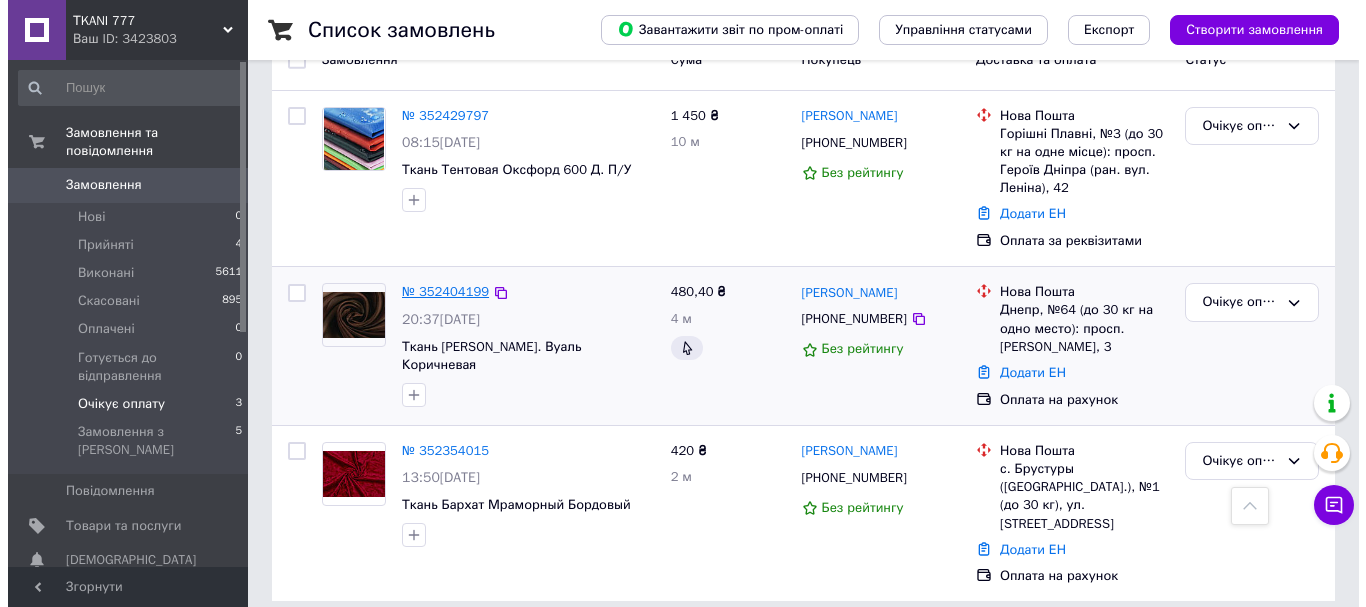 scroll, scrollTop: 0, scrollLeft: 0, axis: both 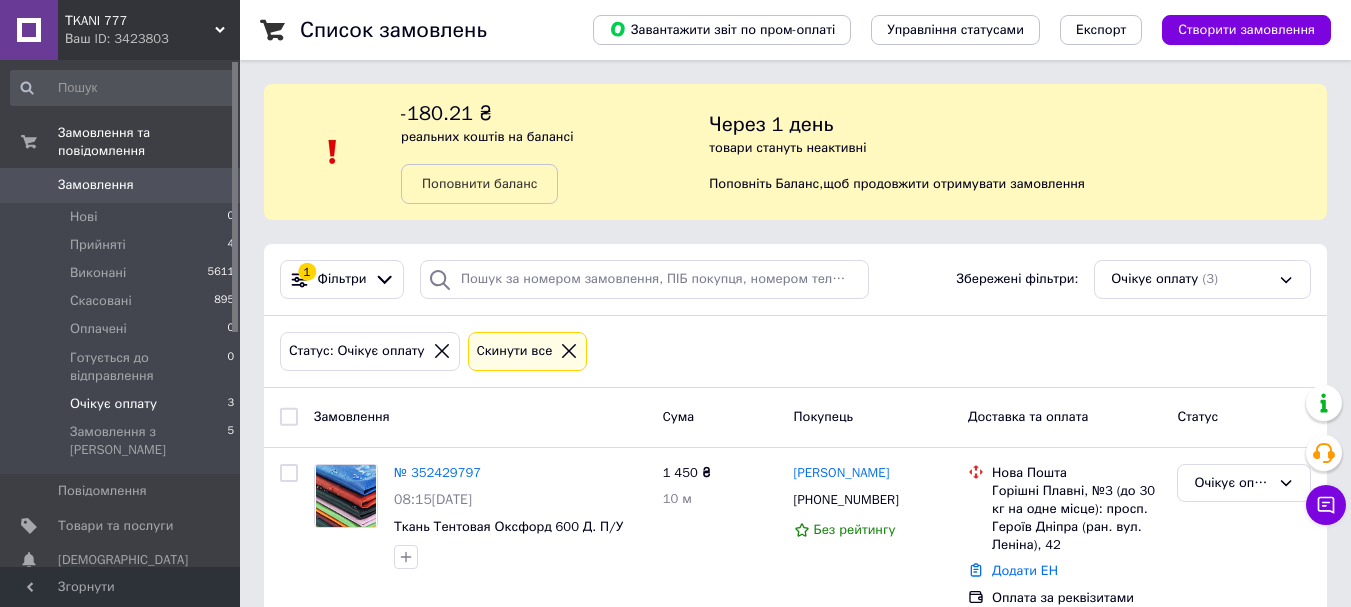 click on "Замовлення 0" at bounding box center (123, 185) 